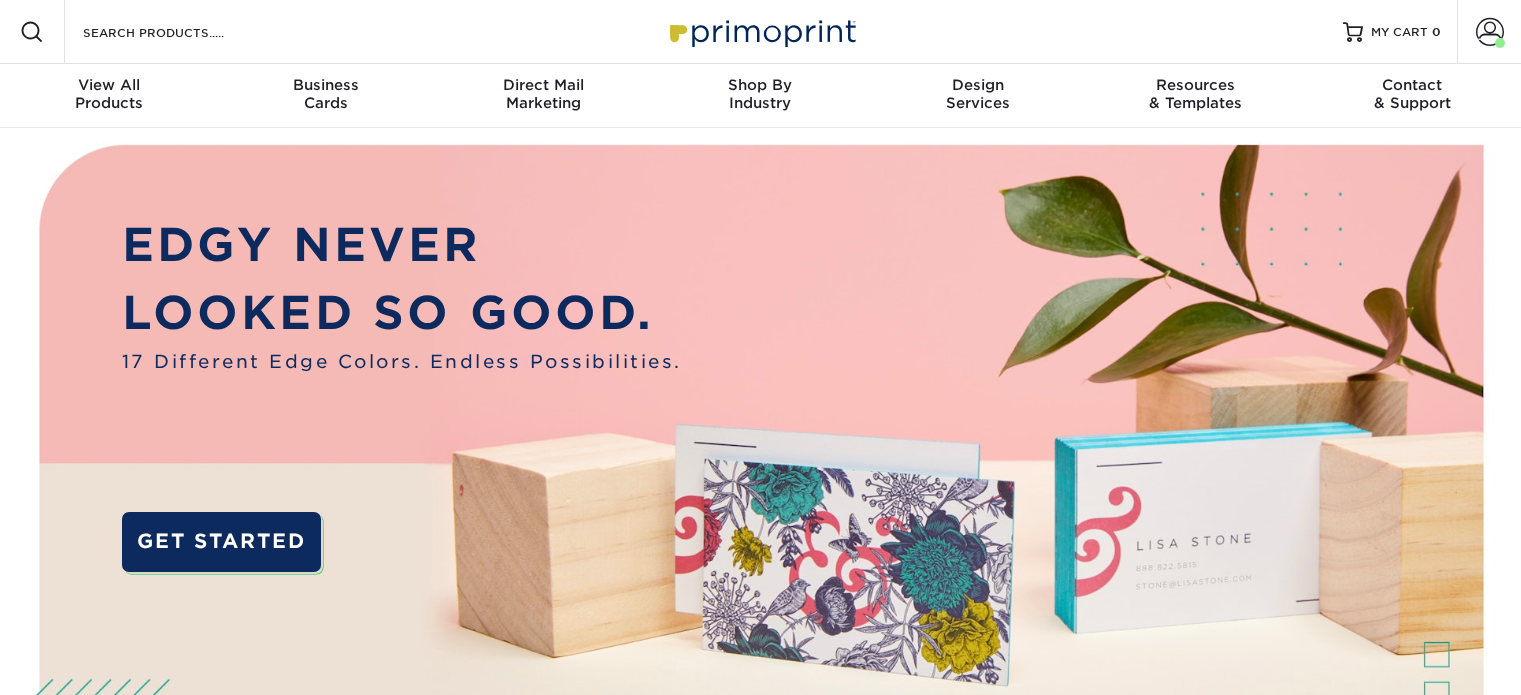 scroll, scrollTop: 0, scrollLeft: 0, axis: both 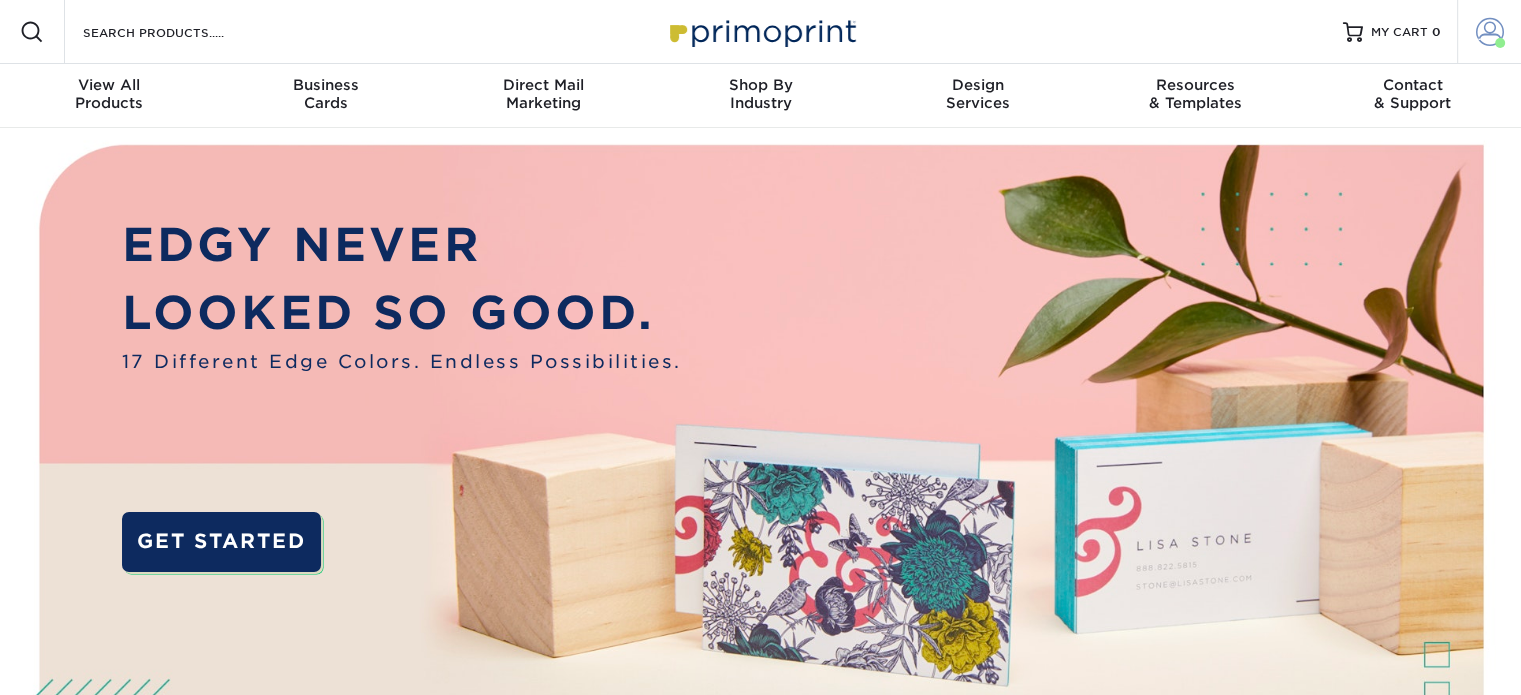 click on "Account" at bounding box center (1489, 32) 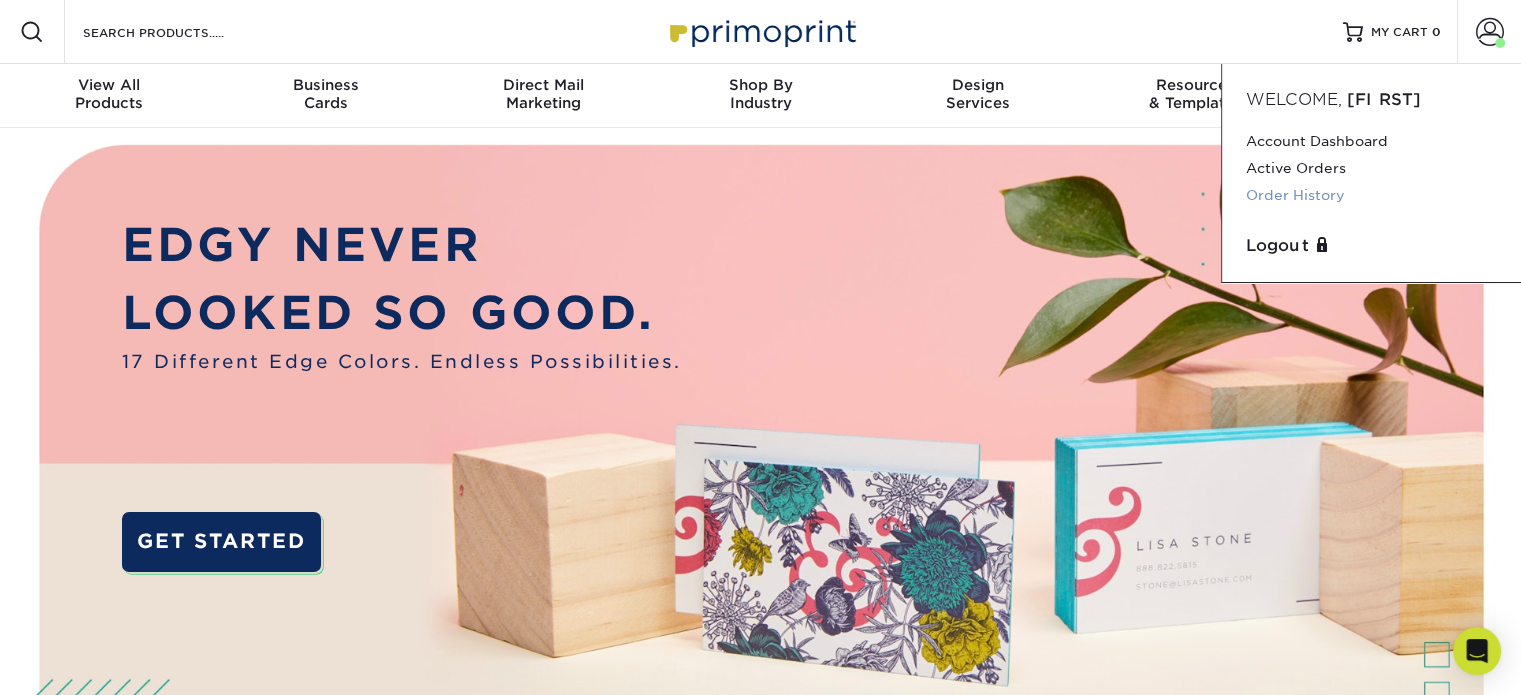 click on "Order History" at bounding box center (1371, 195) 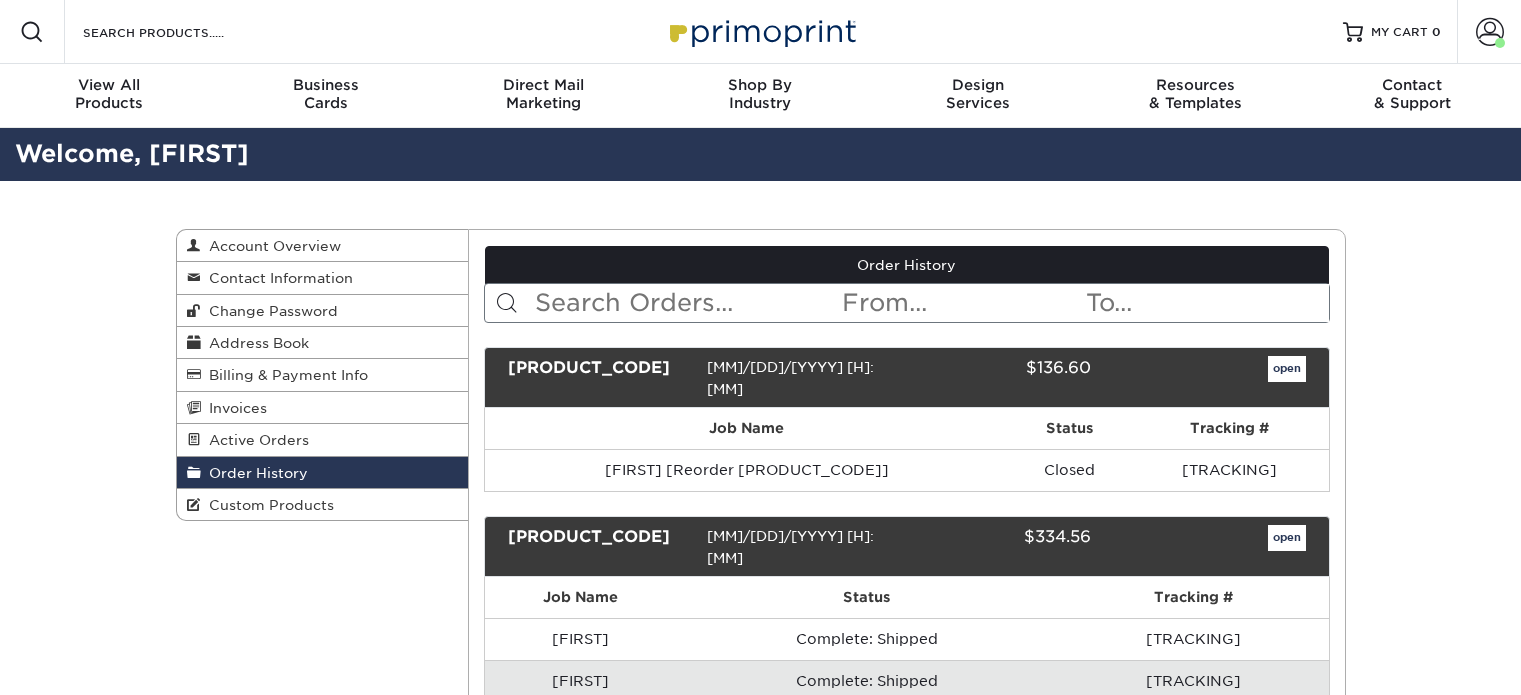 scroll, scrollTop: 0, scrollLeft: 0, axis: both 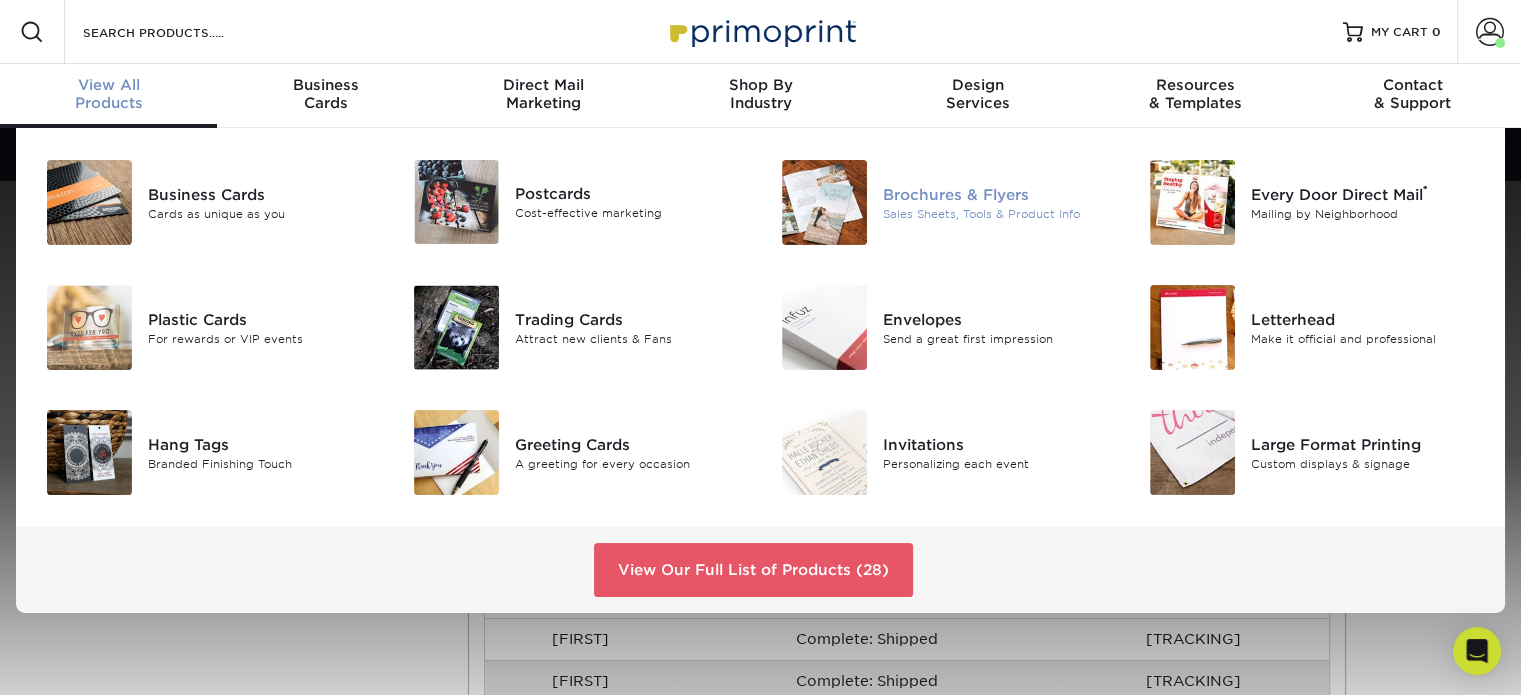 click on "Brochures & Flyers" at bounding box center [998, 194] 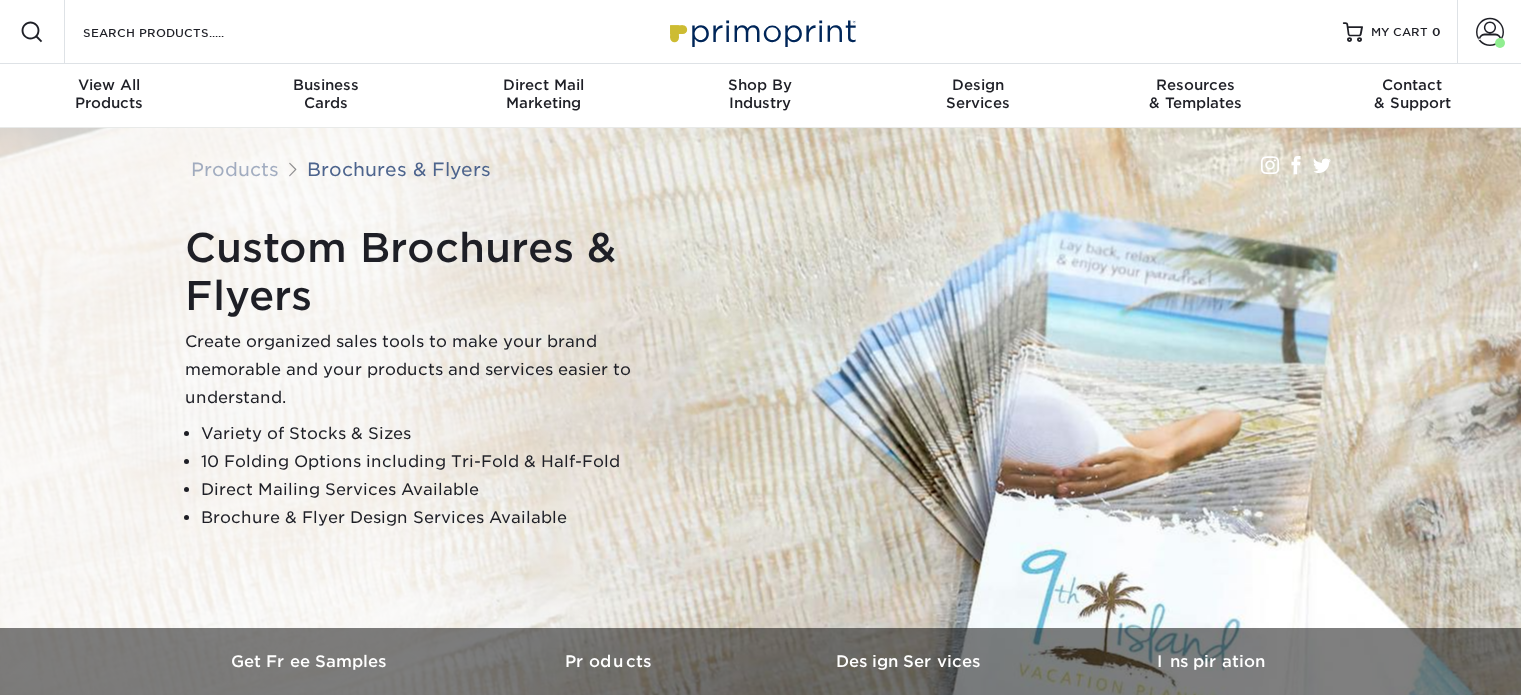 scroll, scrollTop: 0, scrollLeft: 0, axis: both 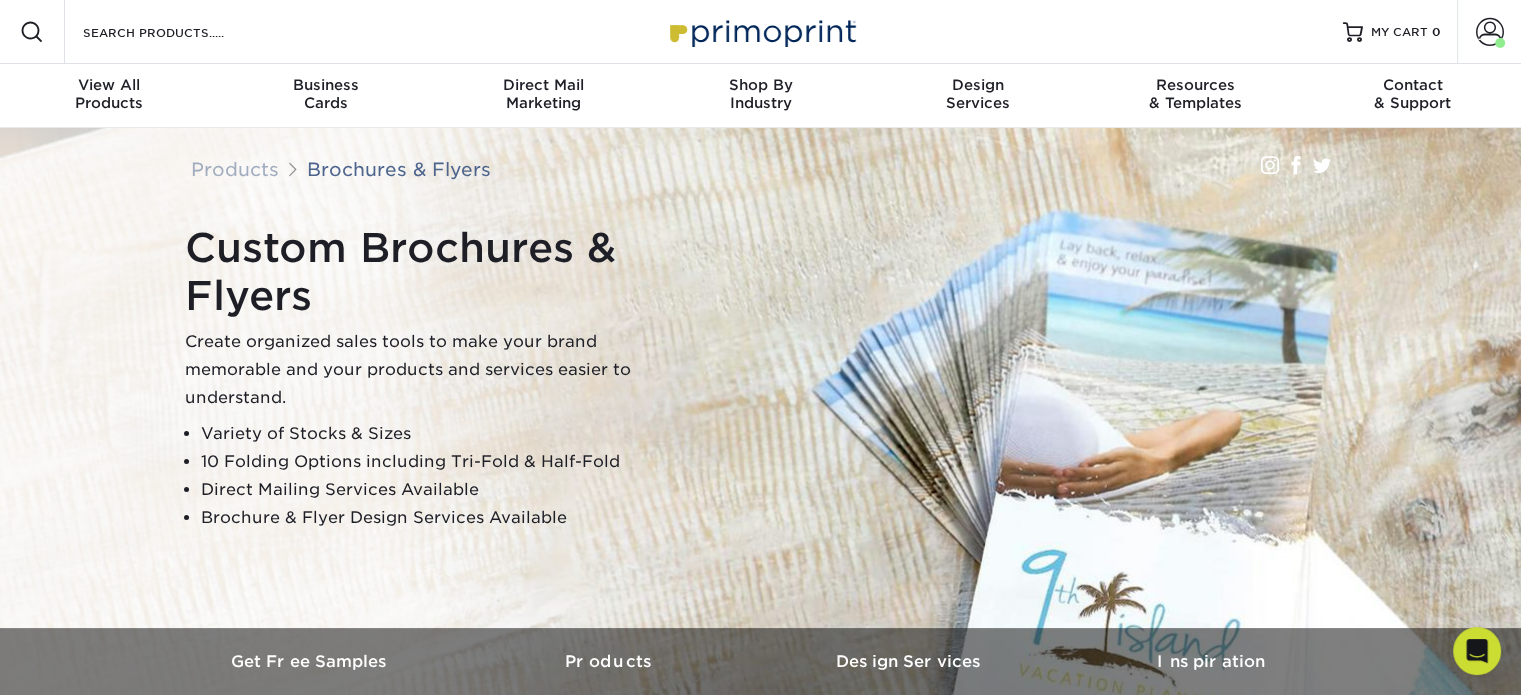 click on "Custom Brochures & Flyers" at bounding box center (435, 272) 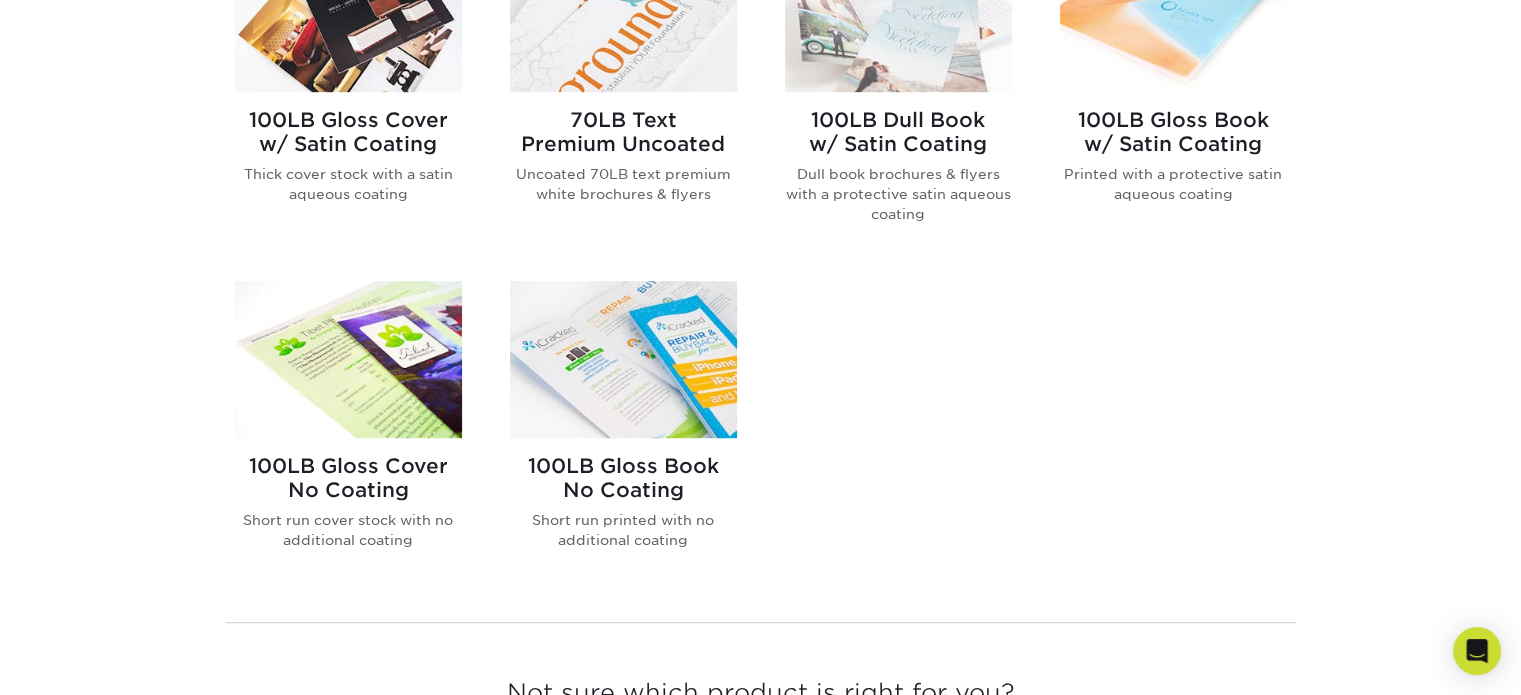 scroll, scrollTop: 1302, scrollLeft: 0, axis: vertical 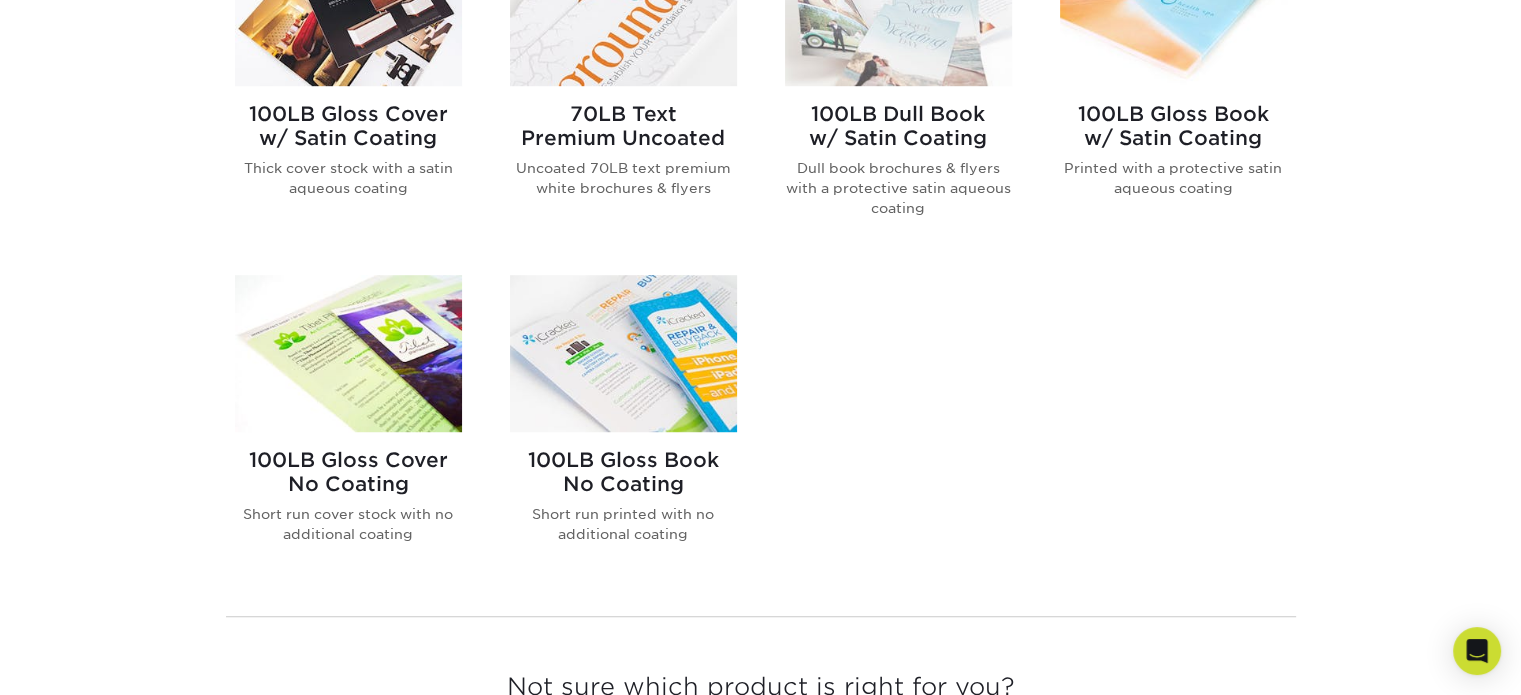 click on "100LB Gloss Book No Coating" at bounding box center (623, 472) 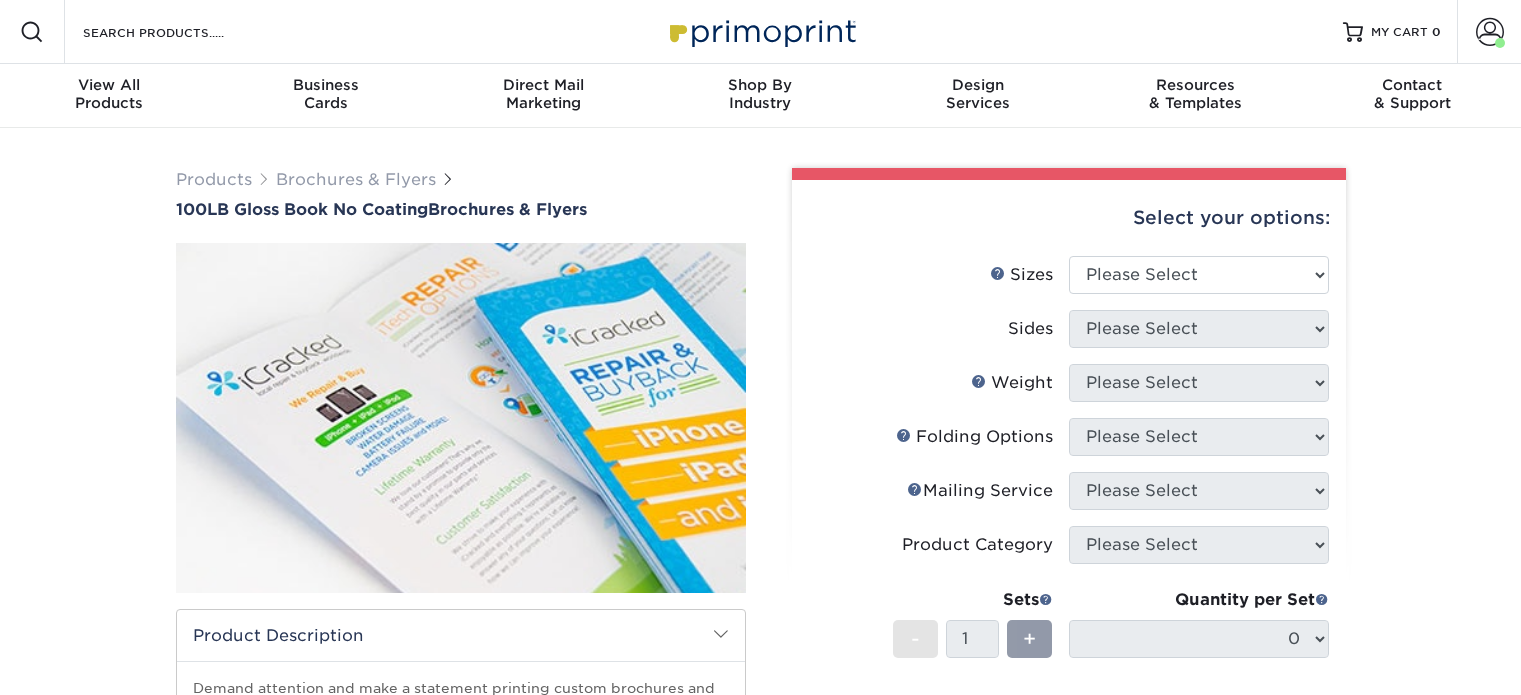 scroll, scrollTop: 0, scrollLeft: 0, axis: both 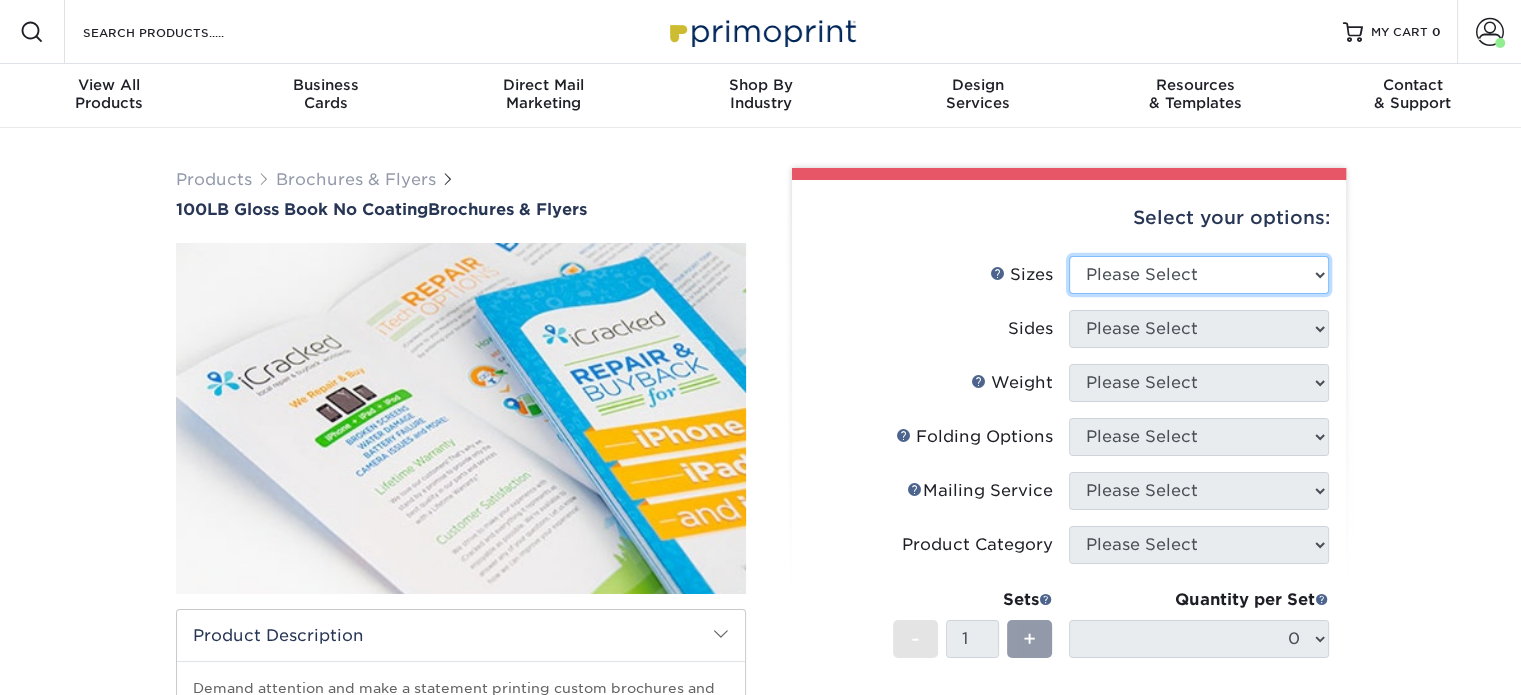 click on "Please Select
3.67" x 8.5"
4" x 6"
4" x 8.5"
4" x 9"
4" x 10"
4" x 11"
4" x 15"
4.25" x 11"
4.25" x 12" 8" x 9"" at bounding box center (1199, 275) 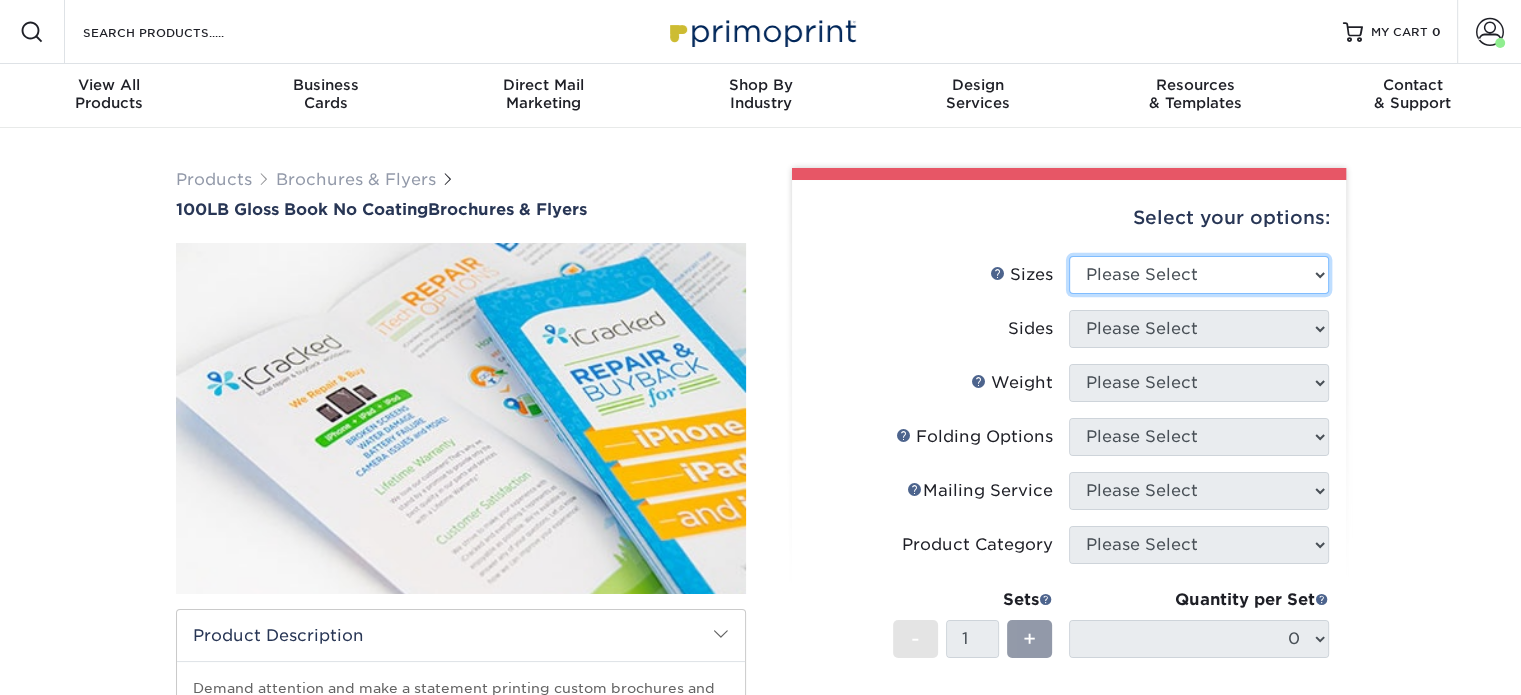select on "8.50x11.00" 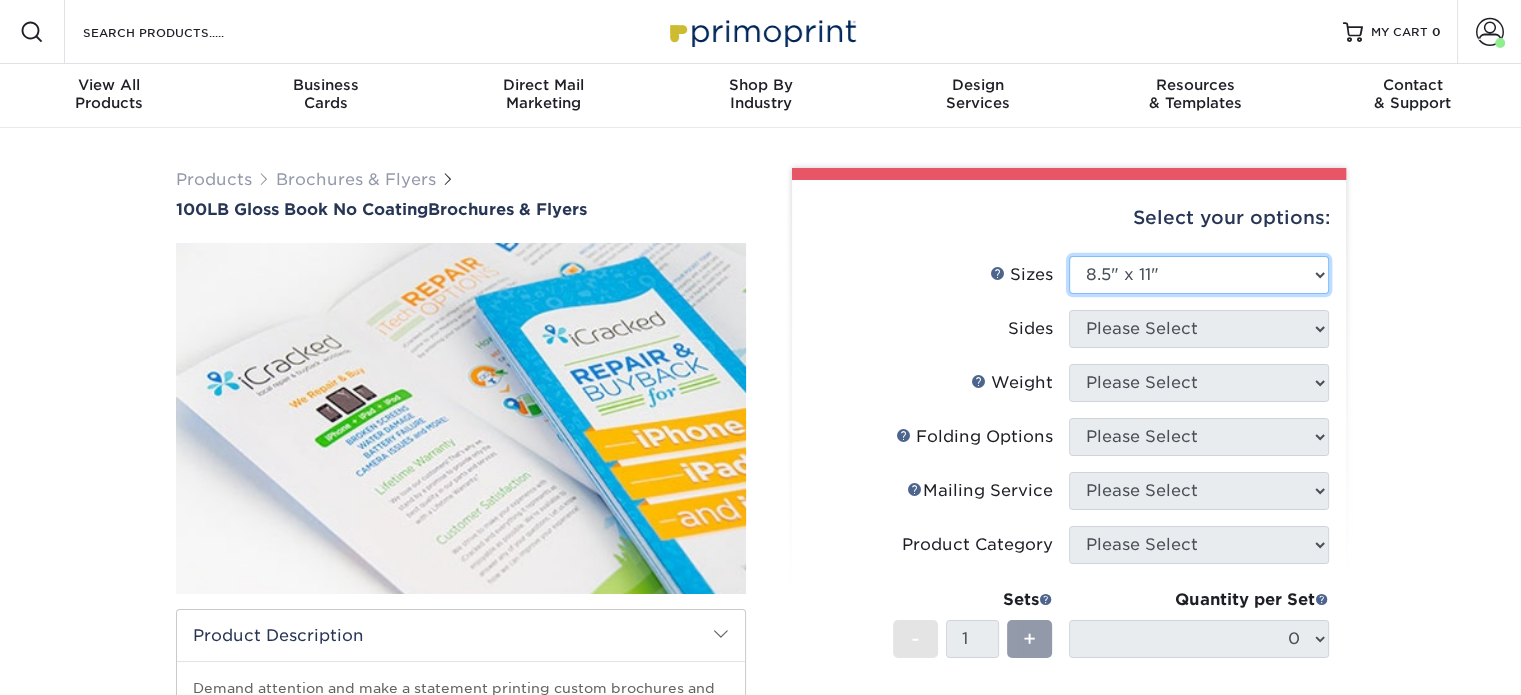 click on "Please Select
3.67" x 8.5"
4" x 6"
4" x 8.5"
4" x 9"
4" x 10"
4" x 11"
4" x 15"
4.25" x 11"
4.25" x 12" 8" x 9"" at bounding box center [1199, 275] 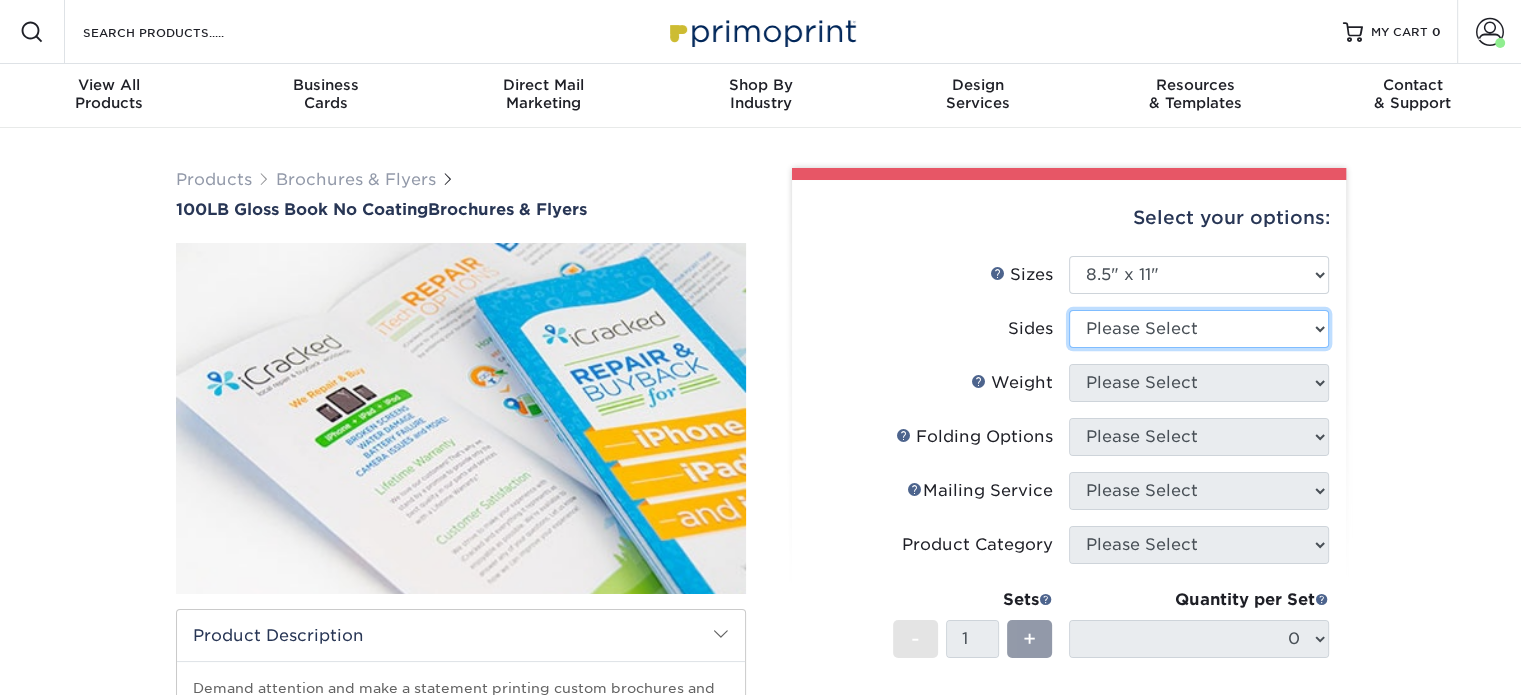 click on "Please Select Print Both Sides Print Front Only" at bounding box center [1199, 329] 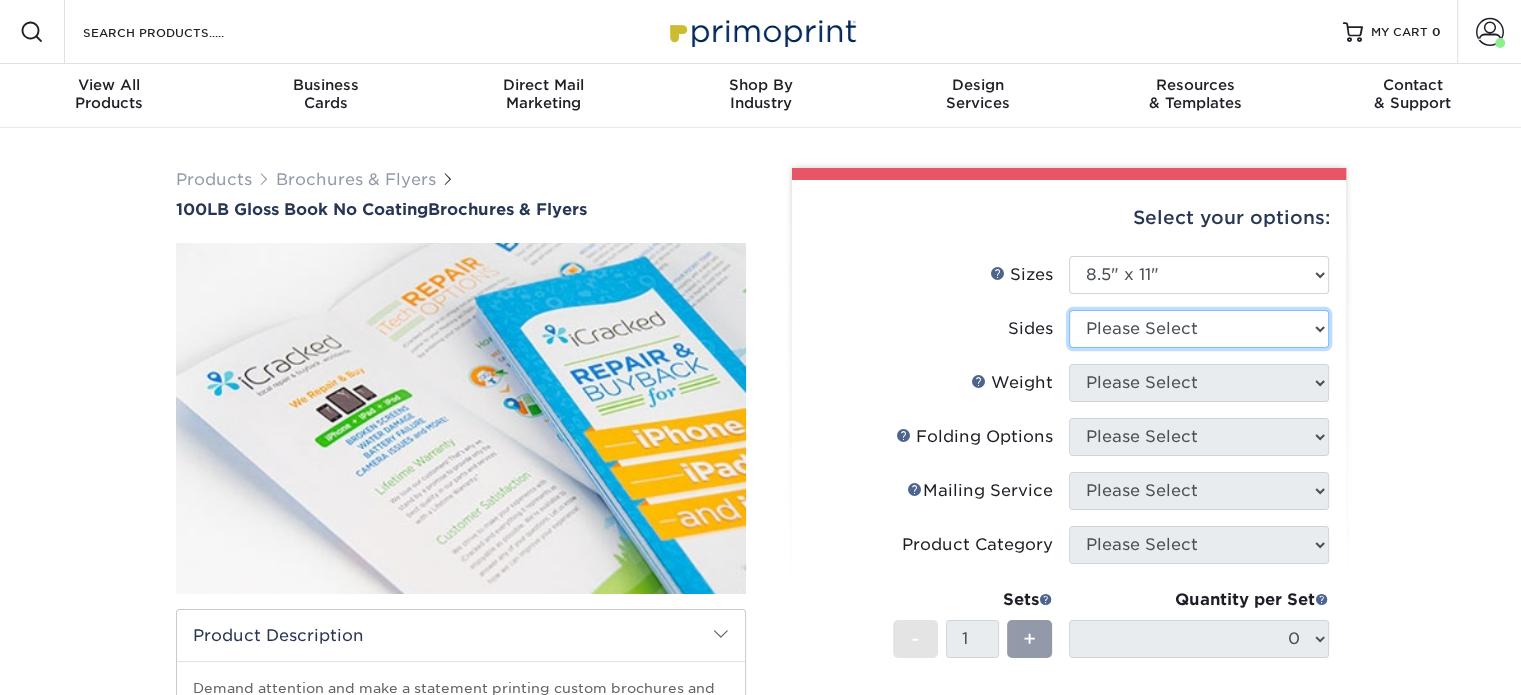 select on "13abbda7-1d64-4f25-8bb2-c179b224825d" 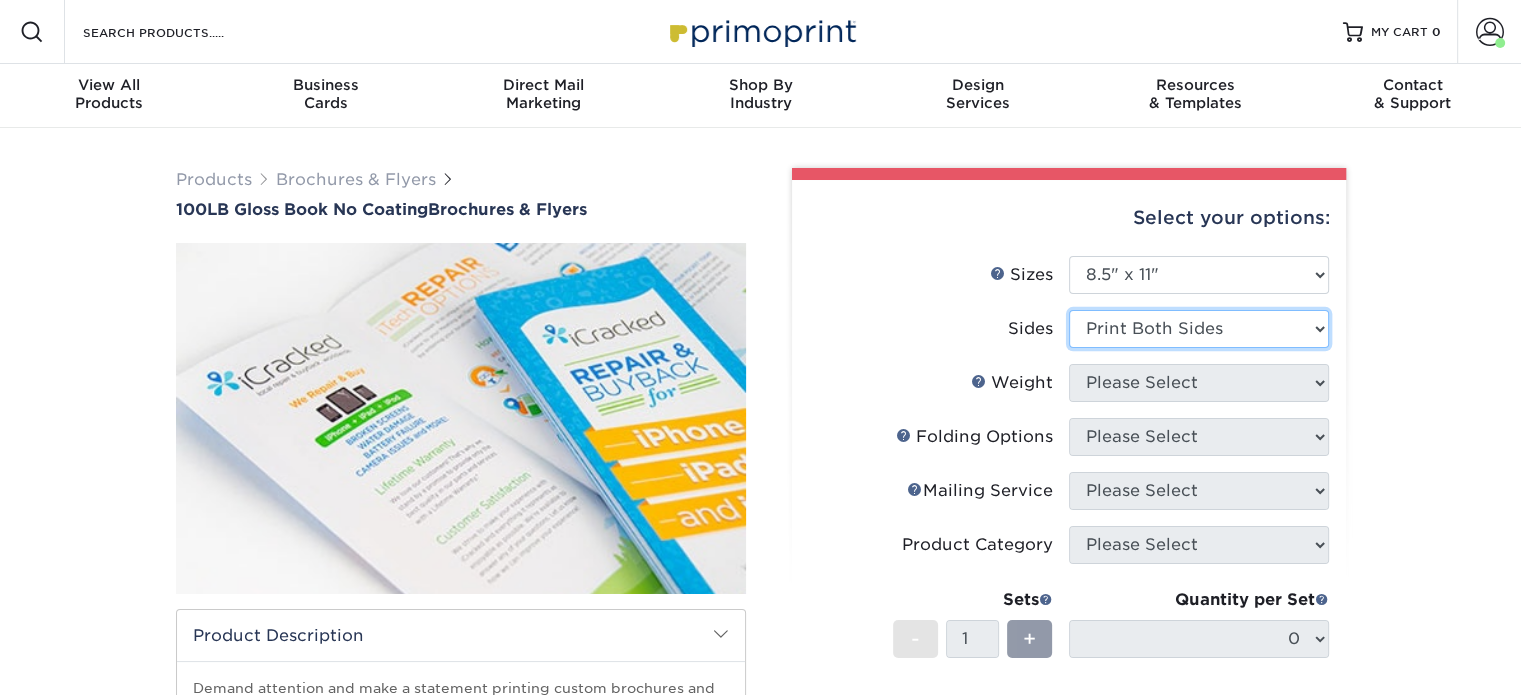 click on "Please Select Print Both Sides Print Front Only" at bounding box center [1199, 329] 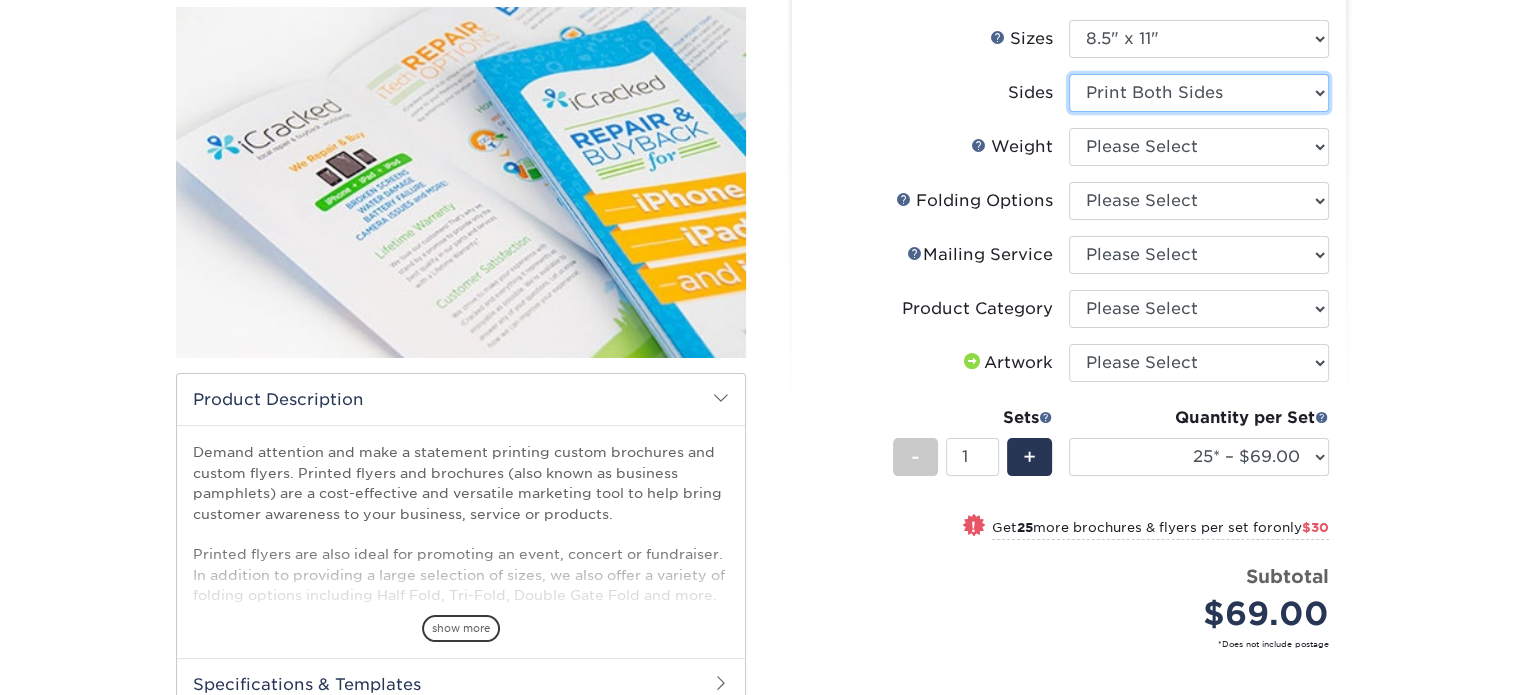 scroll, scrollTop: 239, scrollLeft: 0, axis: vertical 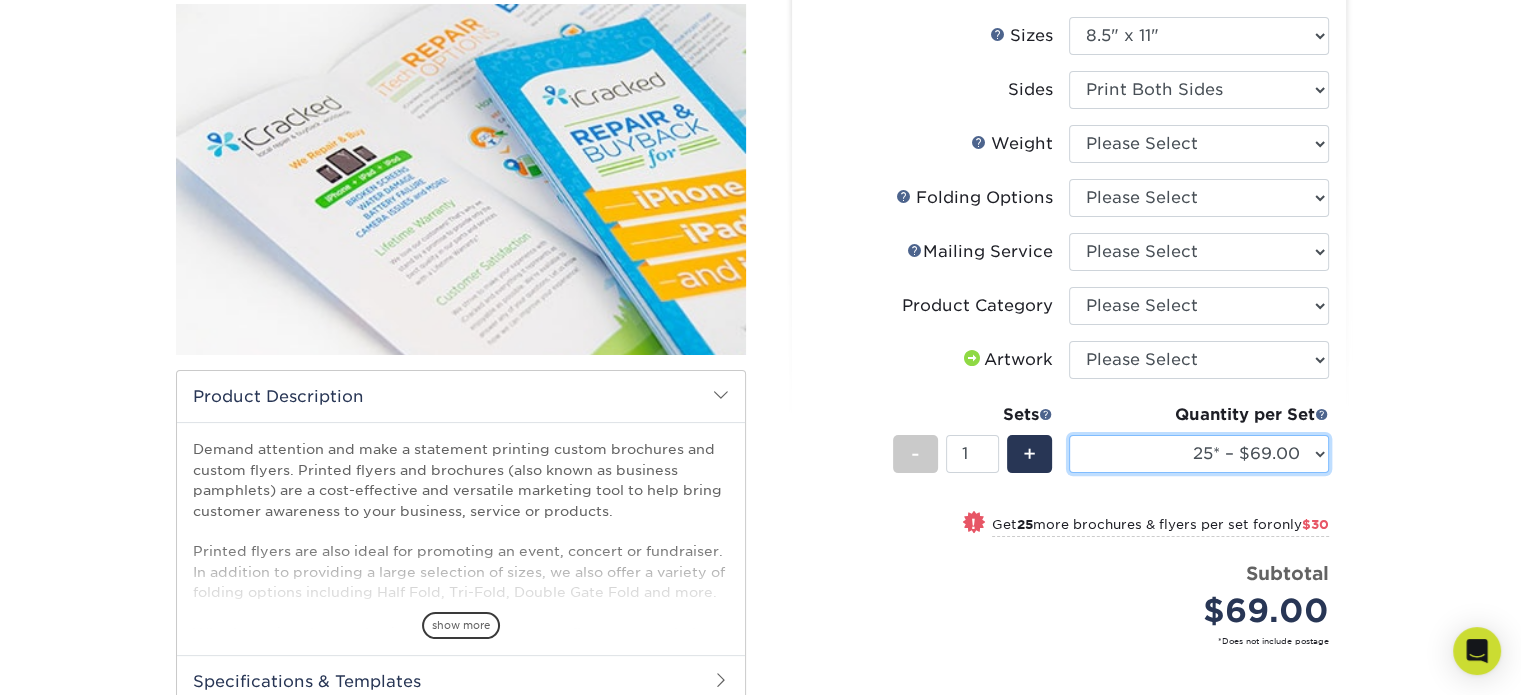 click on "25* – $69.00 50* – $99.00 75* – $121.00 100* – $145.00 250* – $287.00 500 – $490.00" at bounding box center [1199, 454] 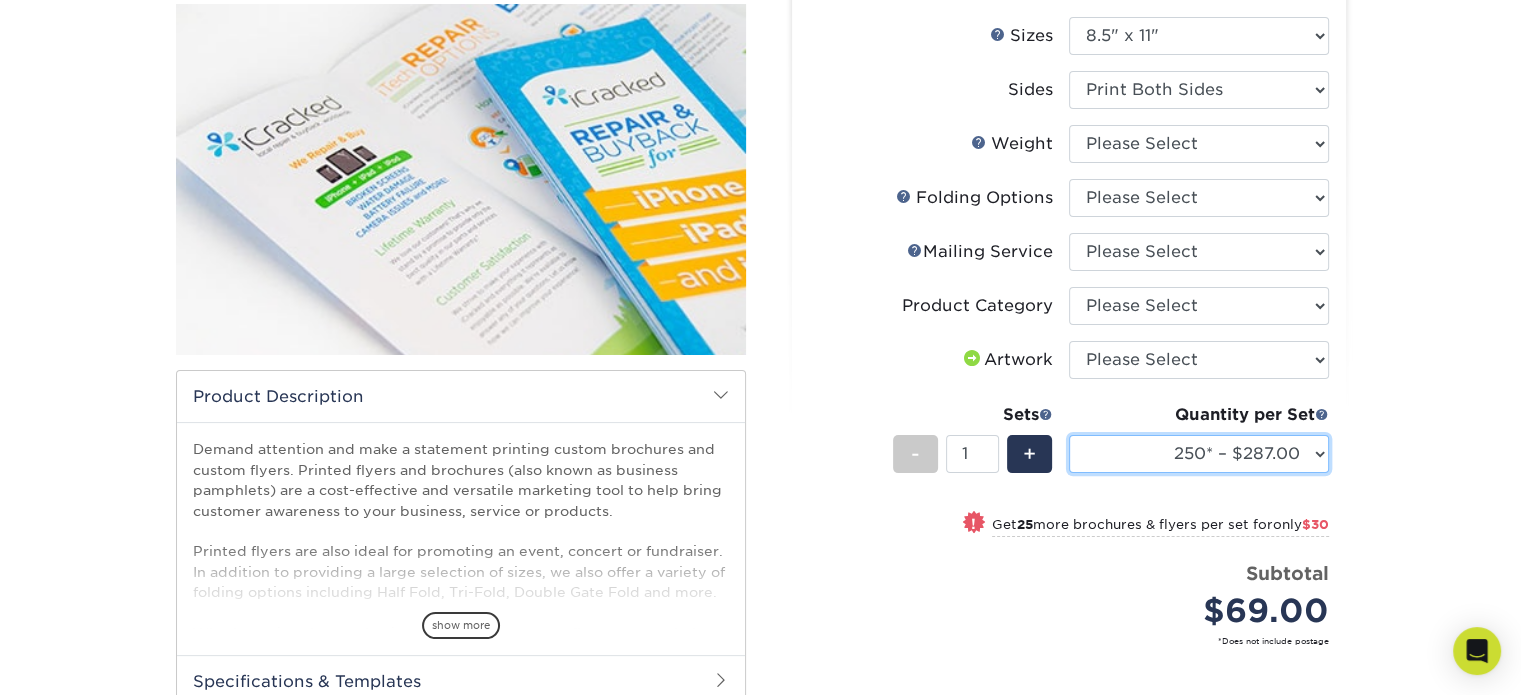 click on "25* – $69.00 50* – $99.00 75* – $121.00 100* – $145.00 250* – $287.00 500 – $490.00" at bounding box center (1199, 454) 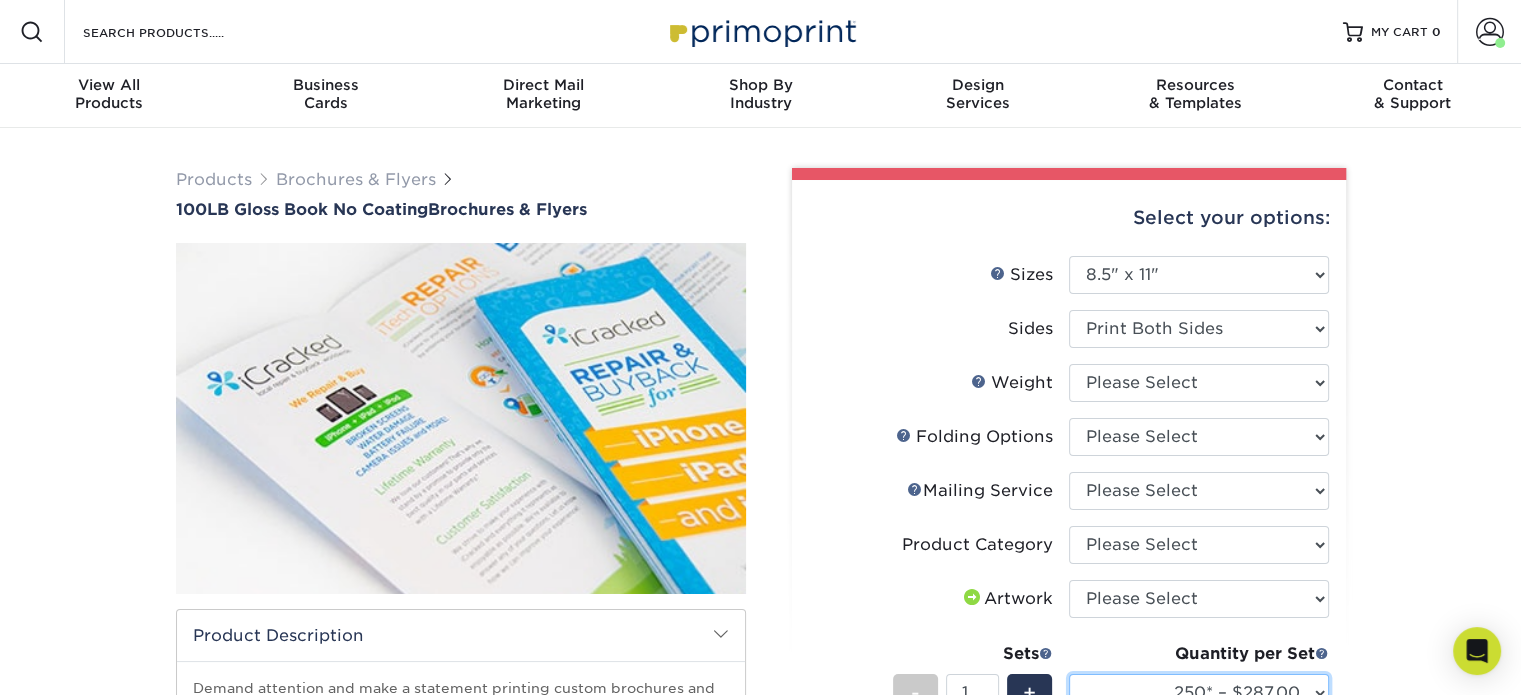 scroll, scrollTop: 2, scrollLeft: 0, axis: vertical 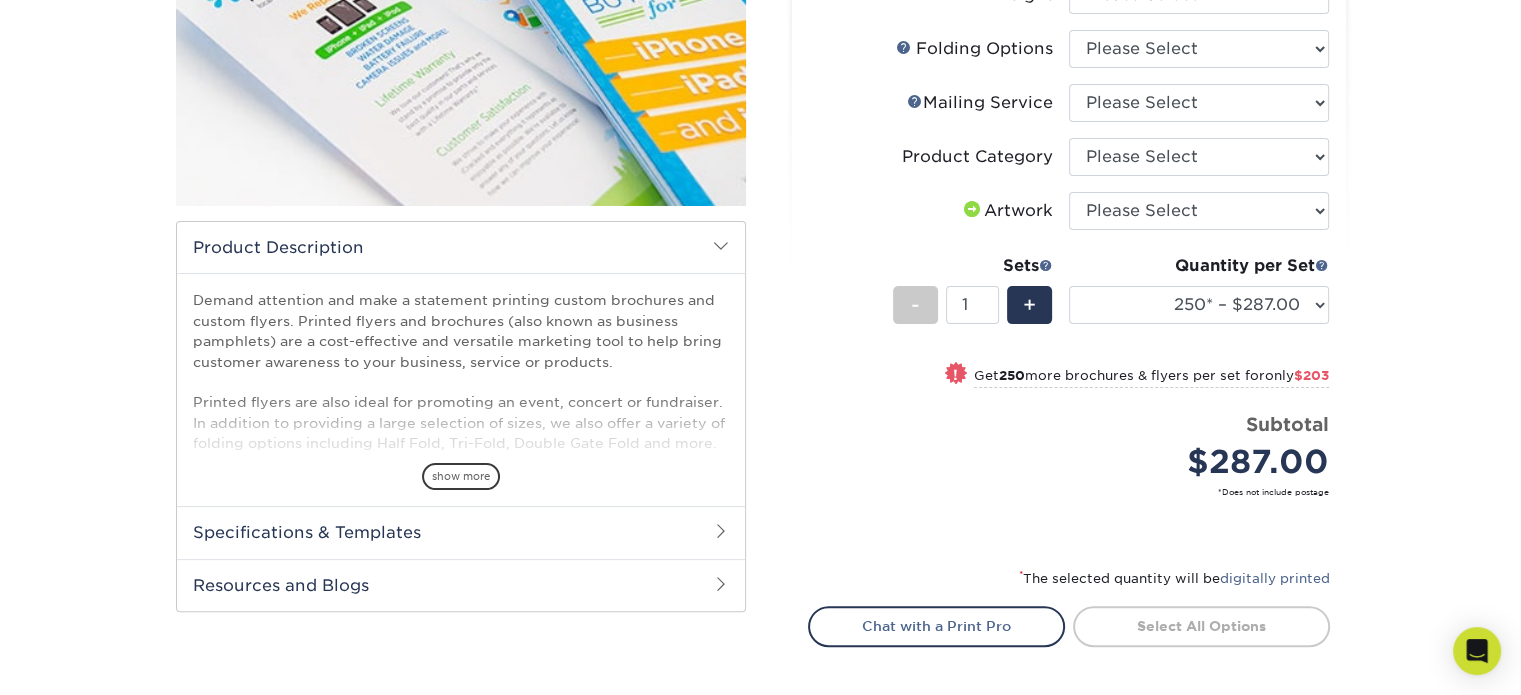 click on "Products
Brochures & Flyers
100LB Gloss Book No Coating  Brochures & Flyers
show more Templates  /" at bounding box center [760, 289] 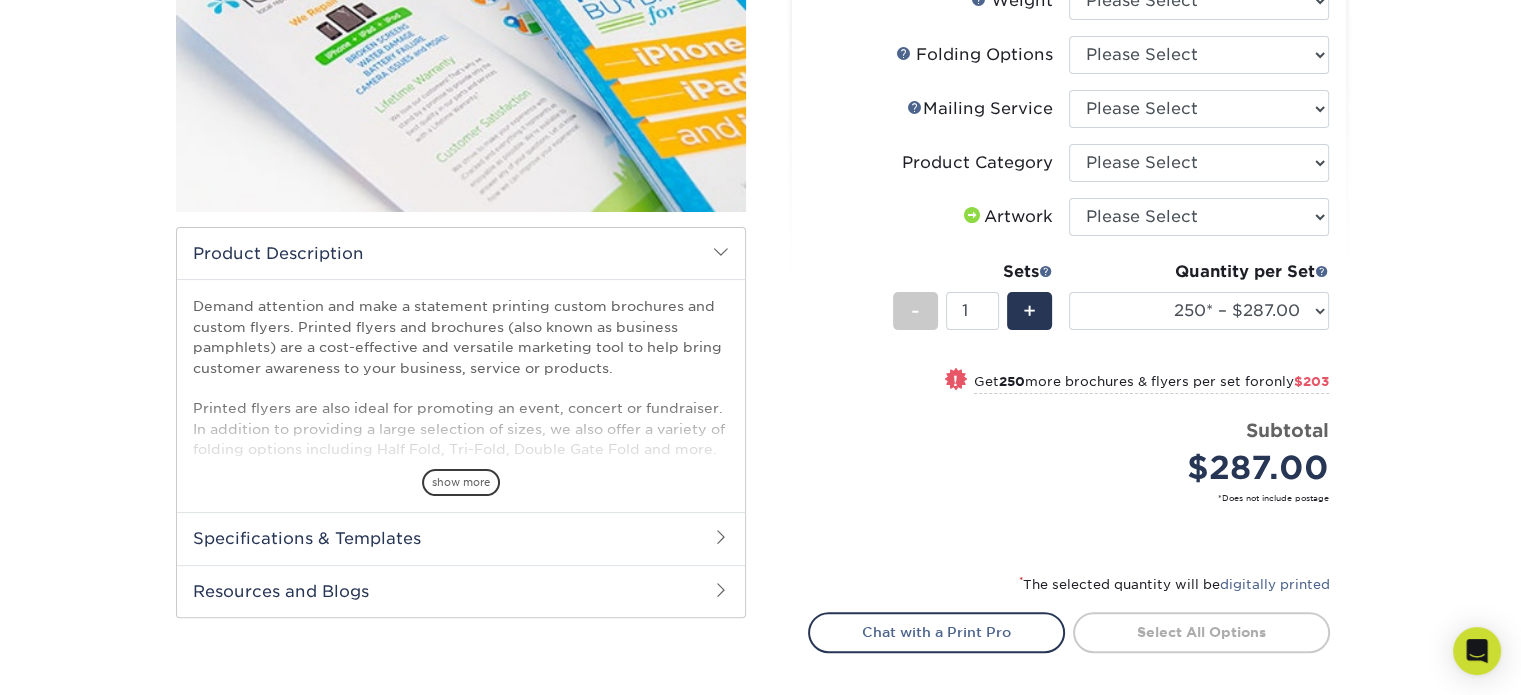 scroll, scrollTop: 376, scrollLeft: 0, axis: vertical 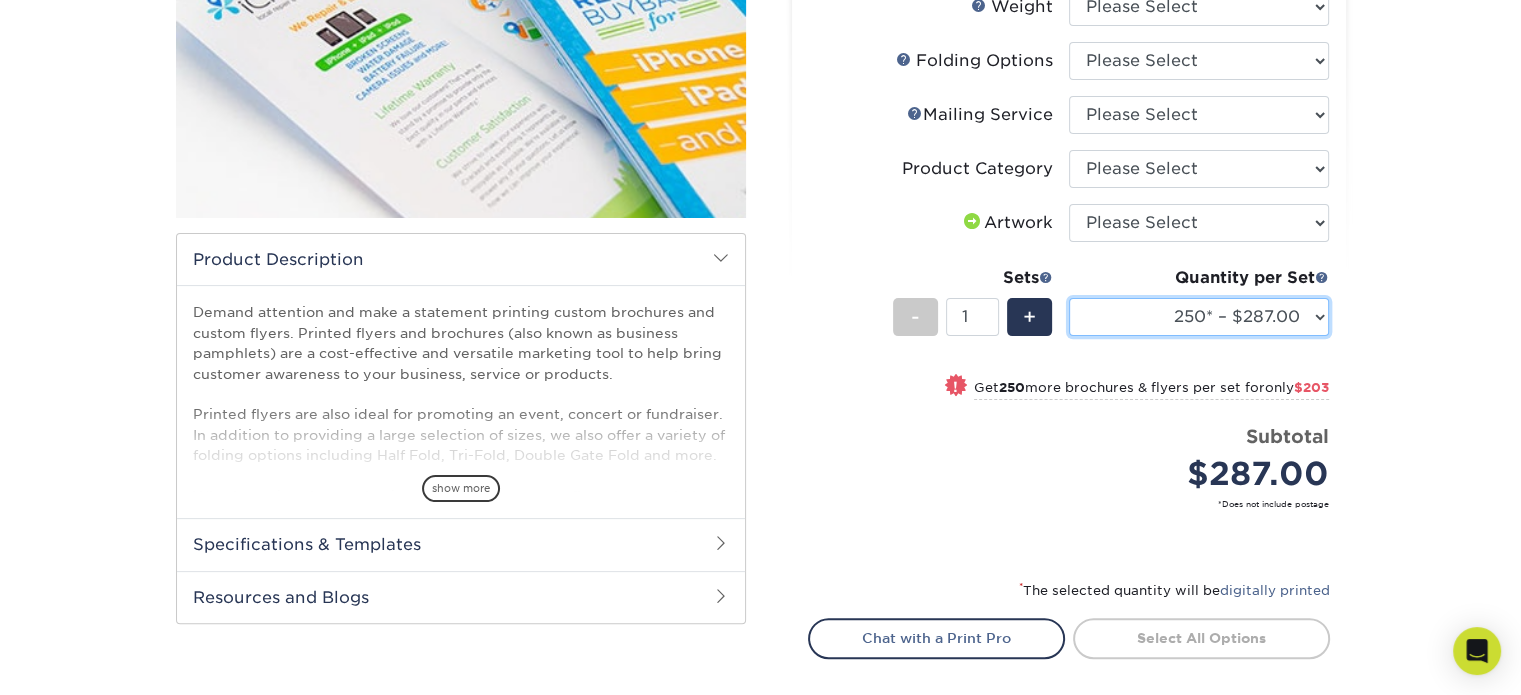 click on "25* – $69.00 50* – $99.00 75* – $121.00 100* – $145.00 250* – $287.00 500 – $490.00" at bounding box center (1199, 317) 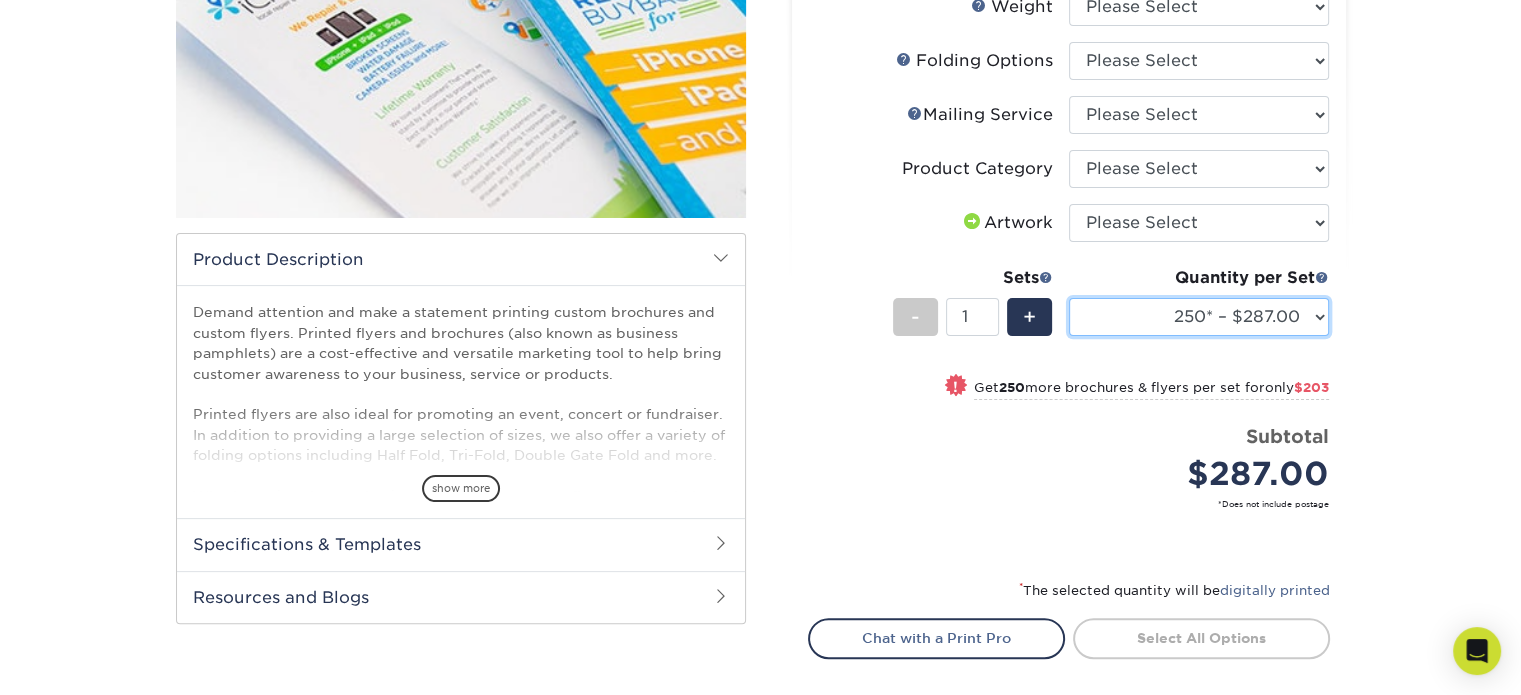 select on "500 – $490.00" 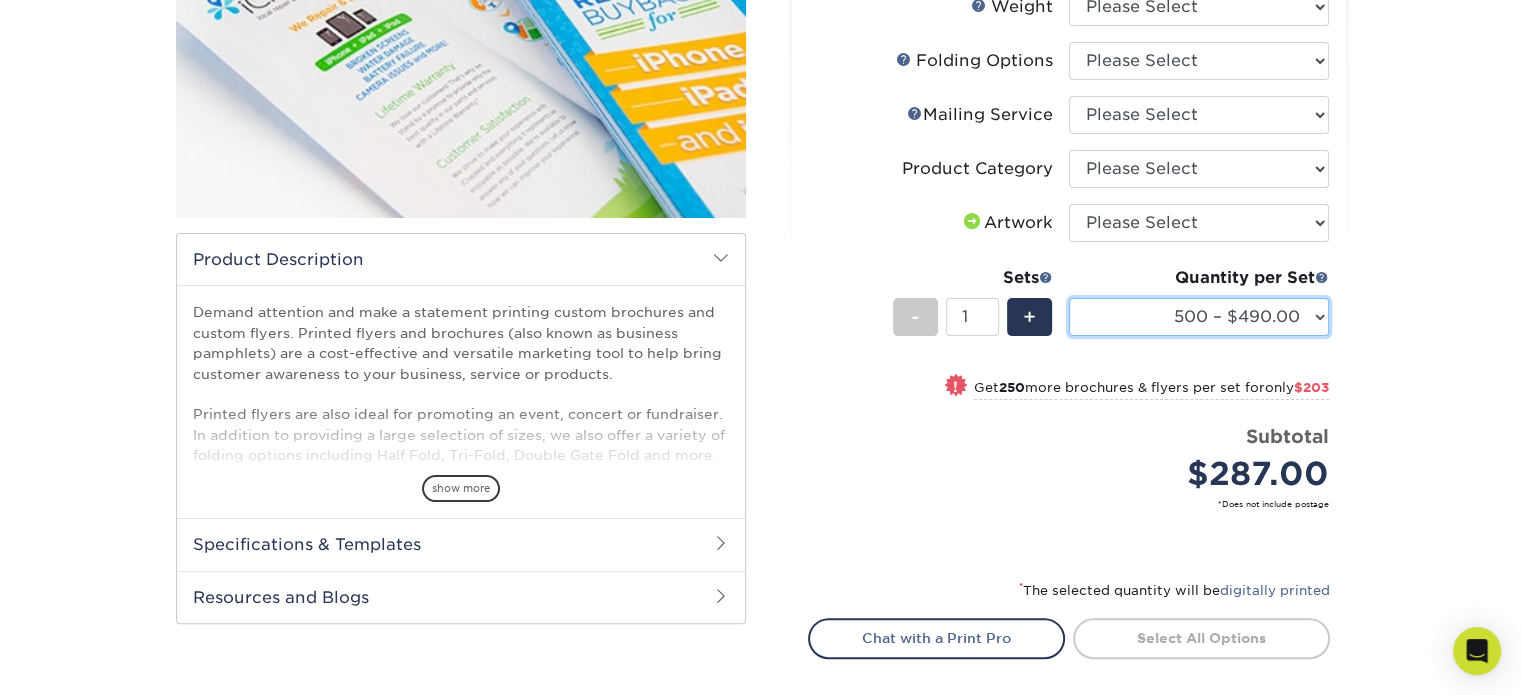 click on "25* – $69.00 50* – $99.00 75* – $121.00 100* – $145.00 250* – $287.00 500 – $490.00" at bounding box center [1199, 317] 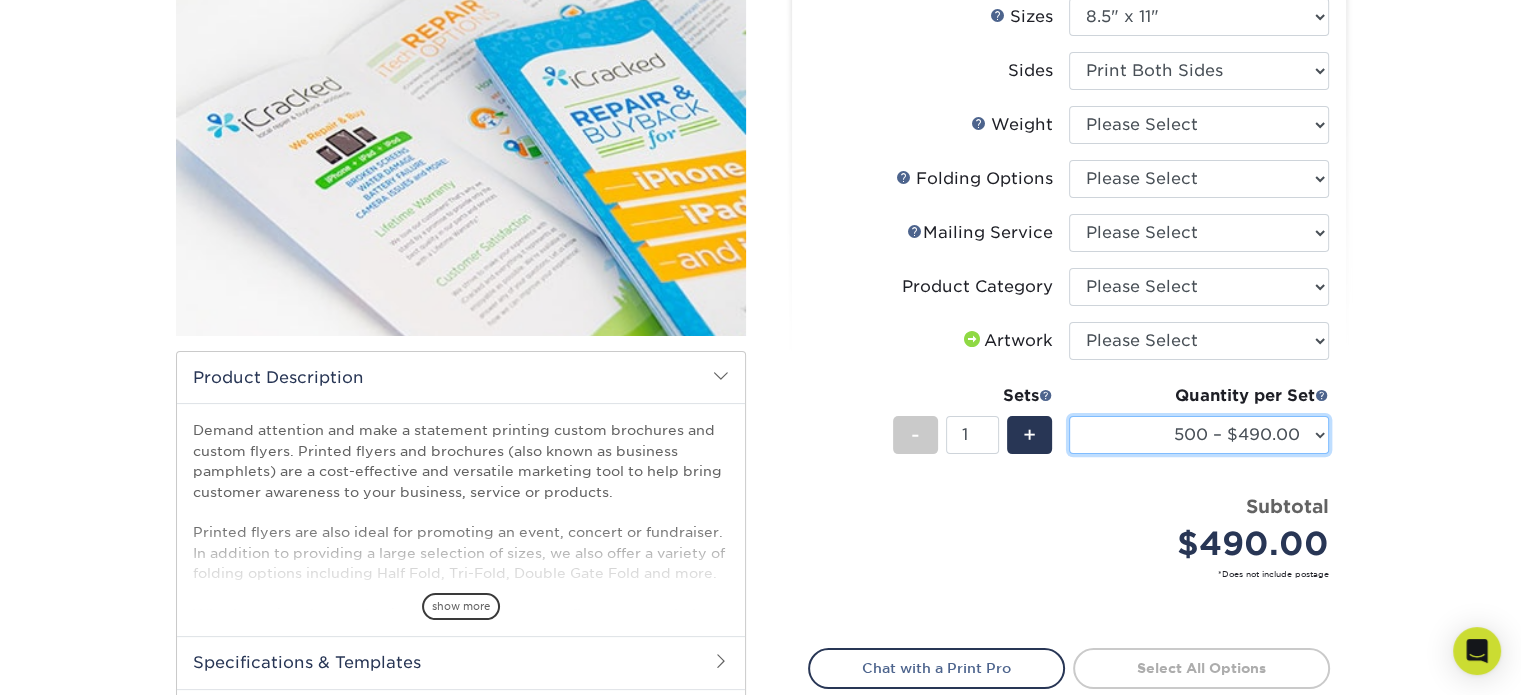 scroll, scrollTop: 256, scrollLeft: 0, axis: vertical 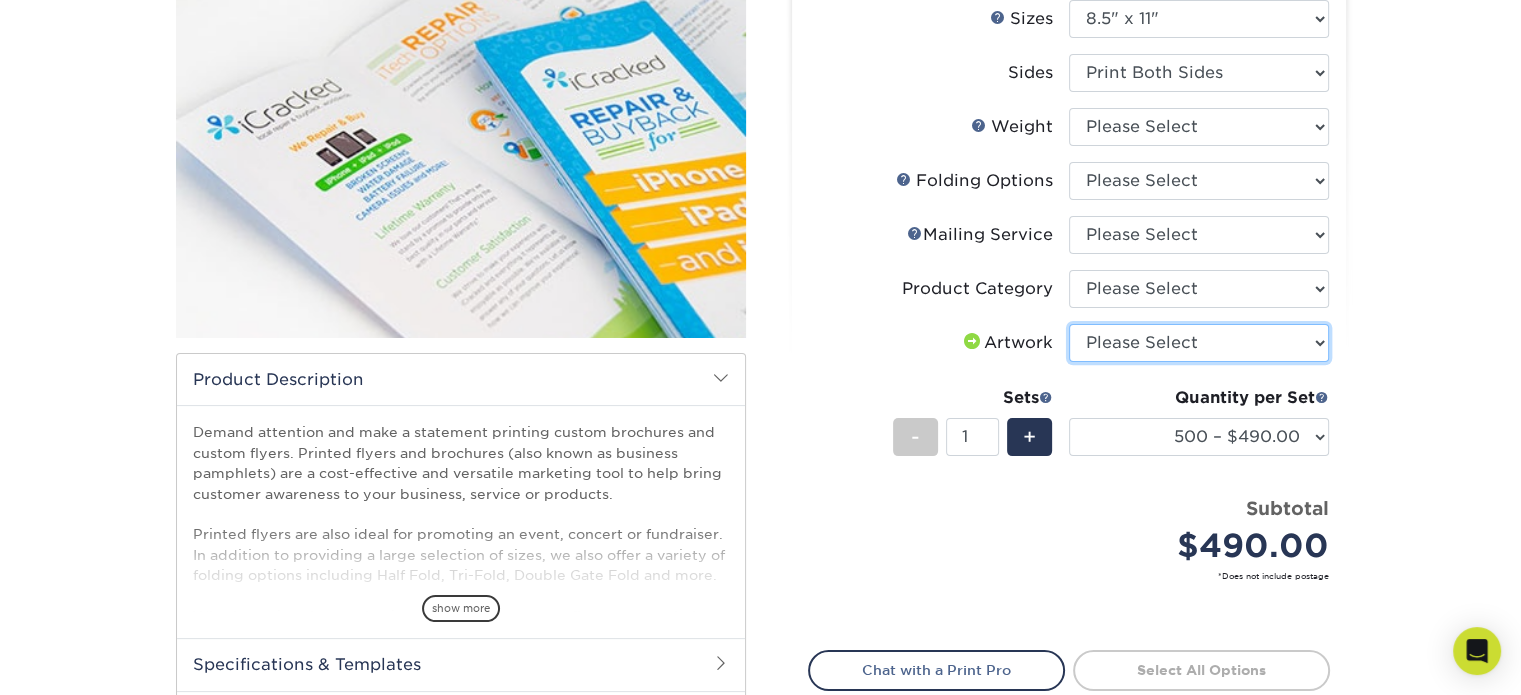 click on "Please Select I will upload files I need a design - $175" at bounding box center (1199, 343) 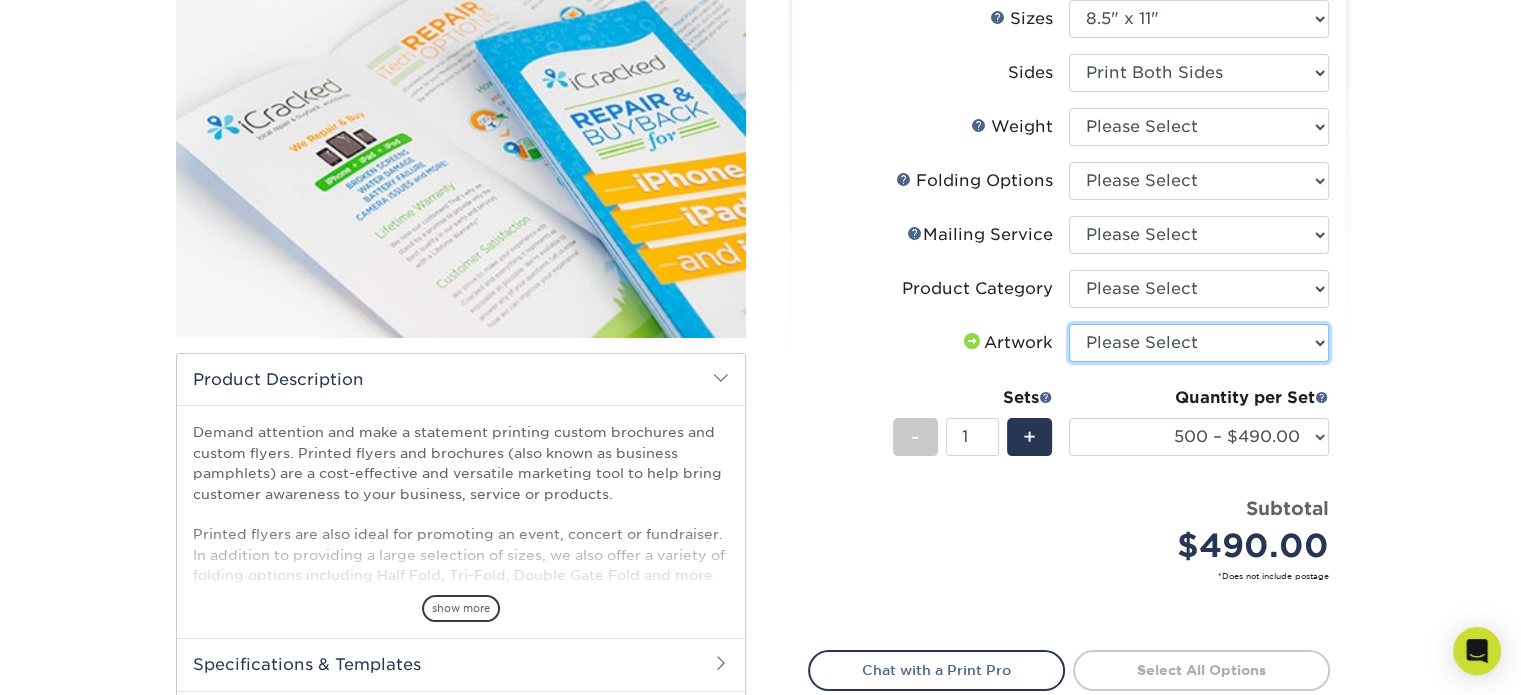 select on "upload" 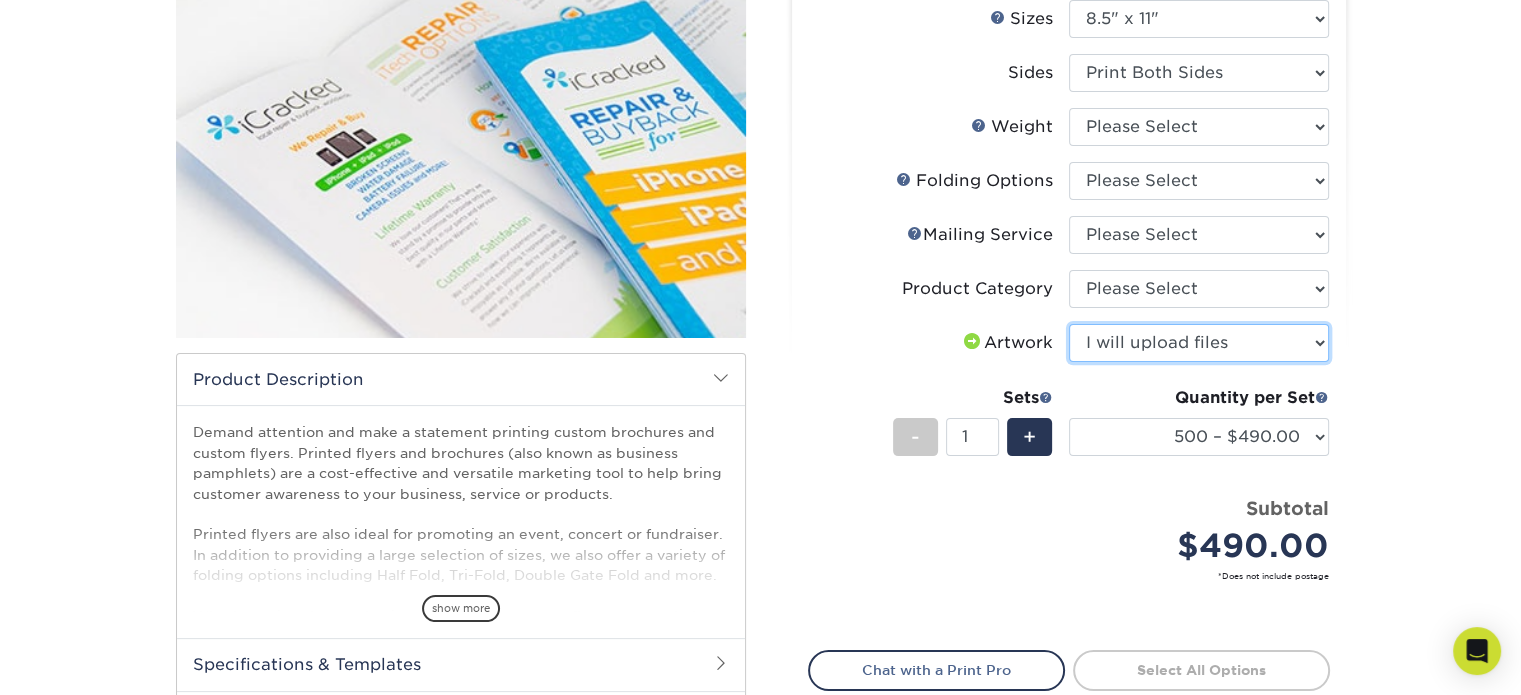 click on "Please Select I will upload files I need a design - $175" at bounding box center (1199, 343) 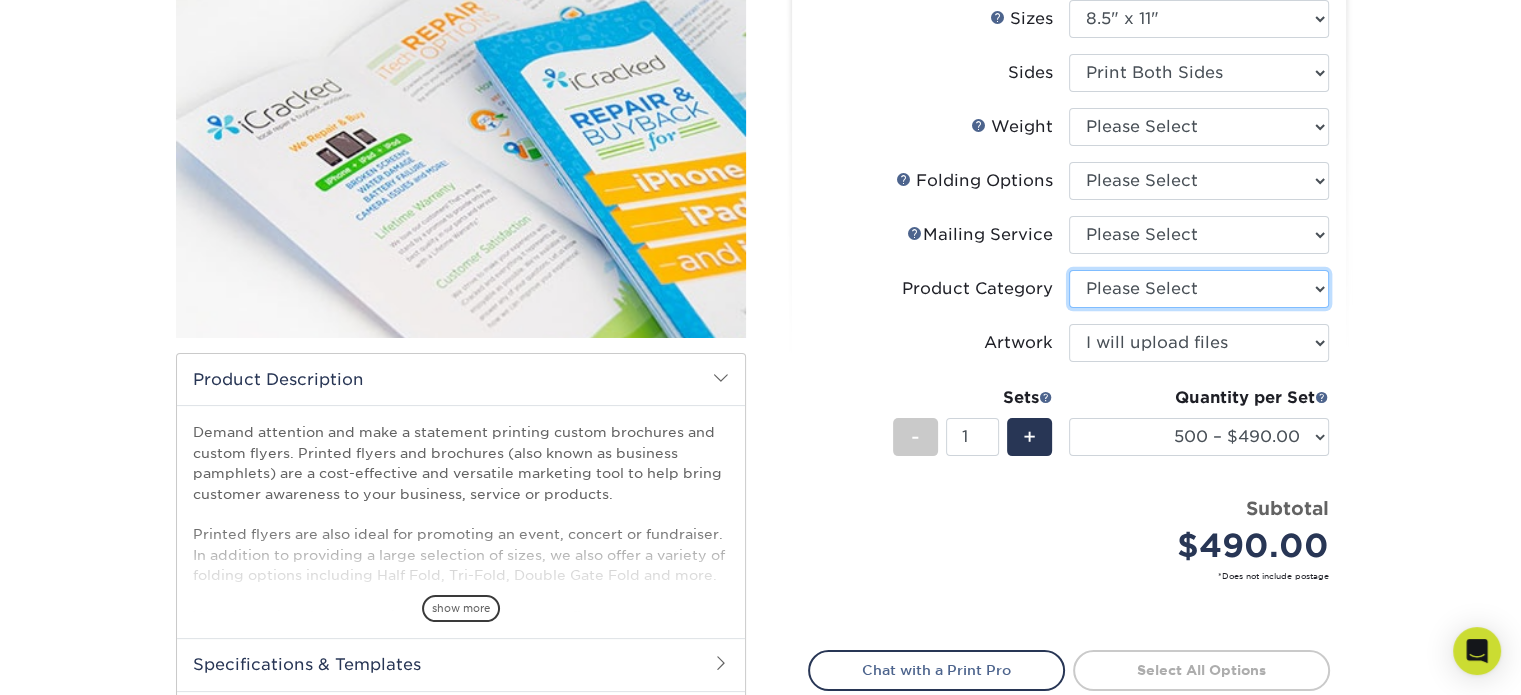 click on "Please Select Flyers and Brochures" at bounding box center (1199, 289) 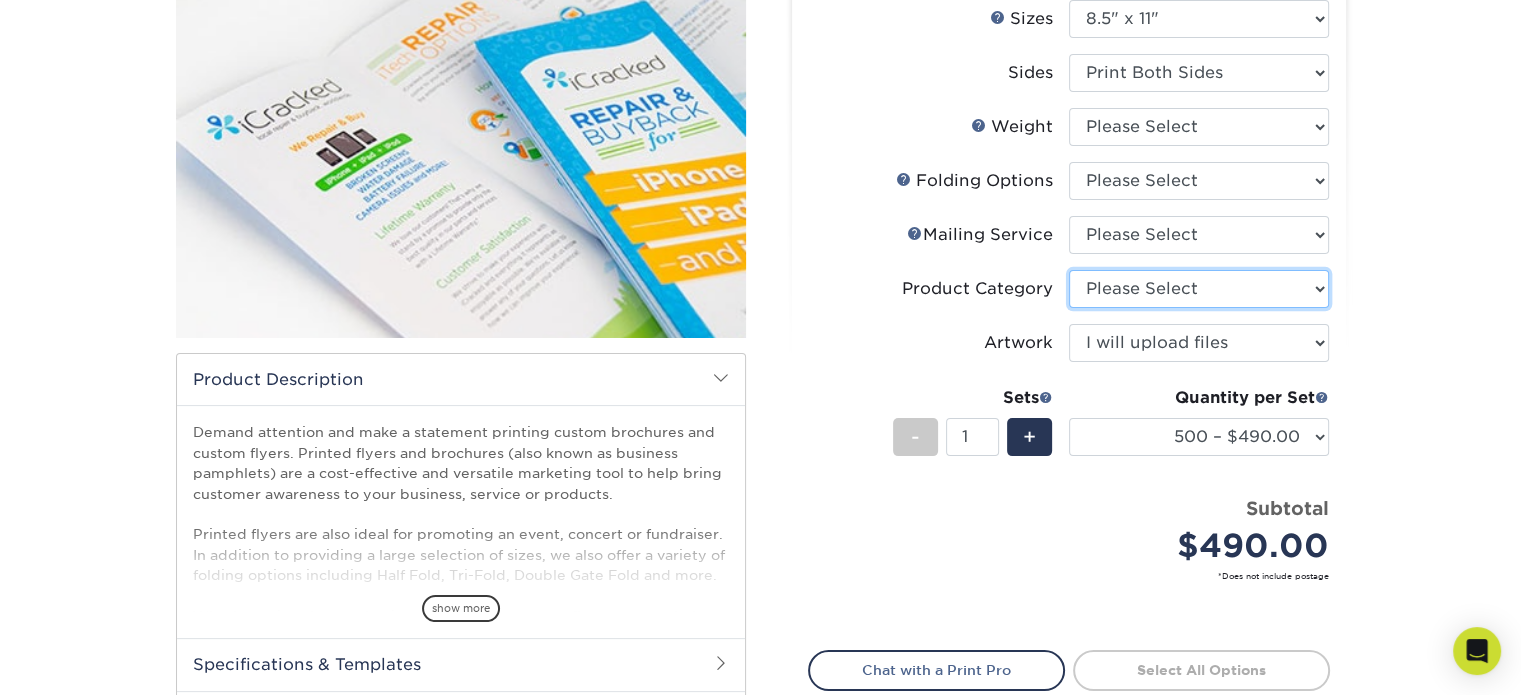 select on "1a668080-6b7c-4174-b399-2c3833b27ef4" 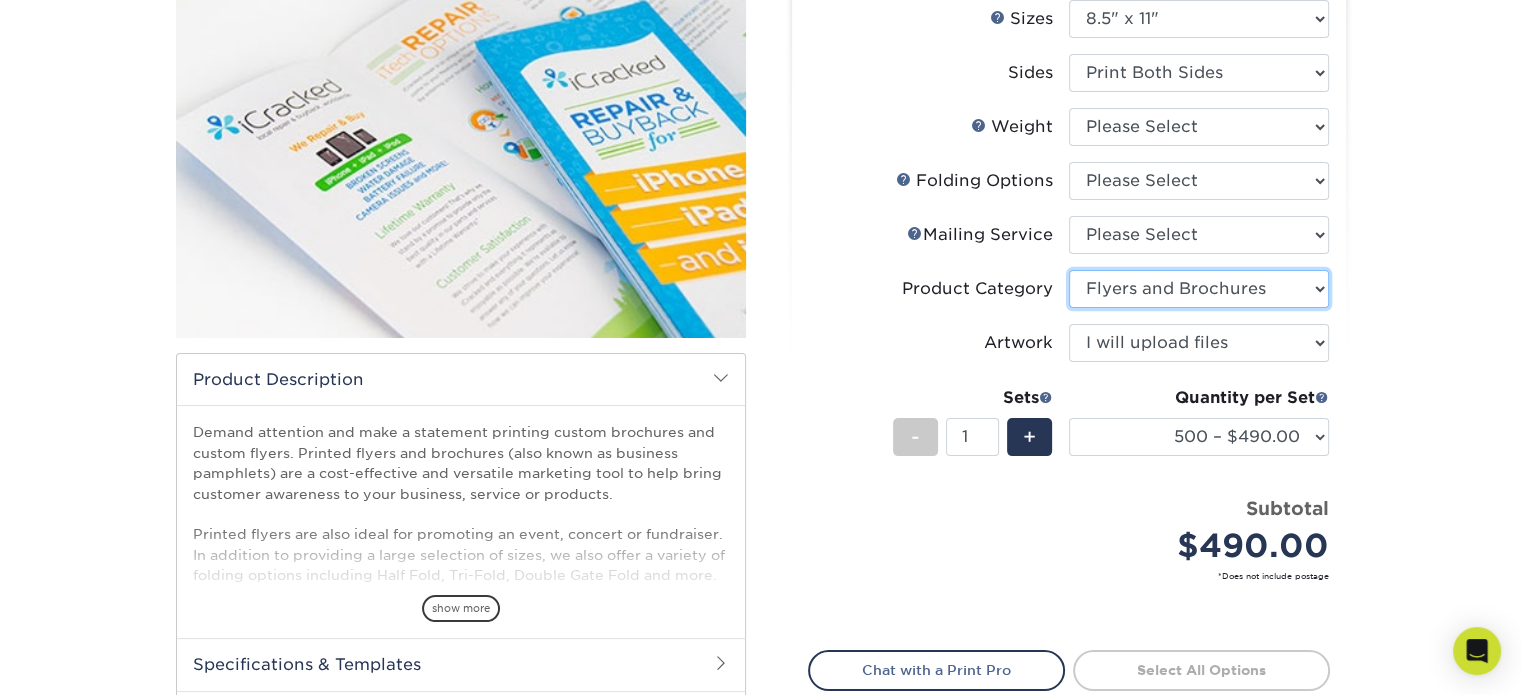 click on "Please Select Flyers and Brochures" at bounding box center [1199, 289] 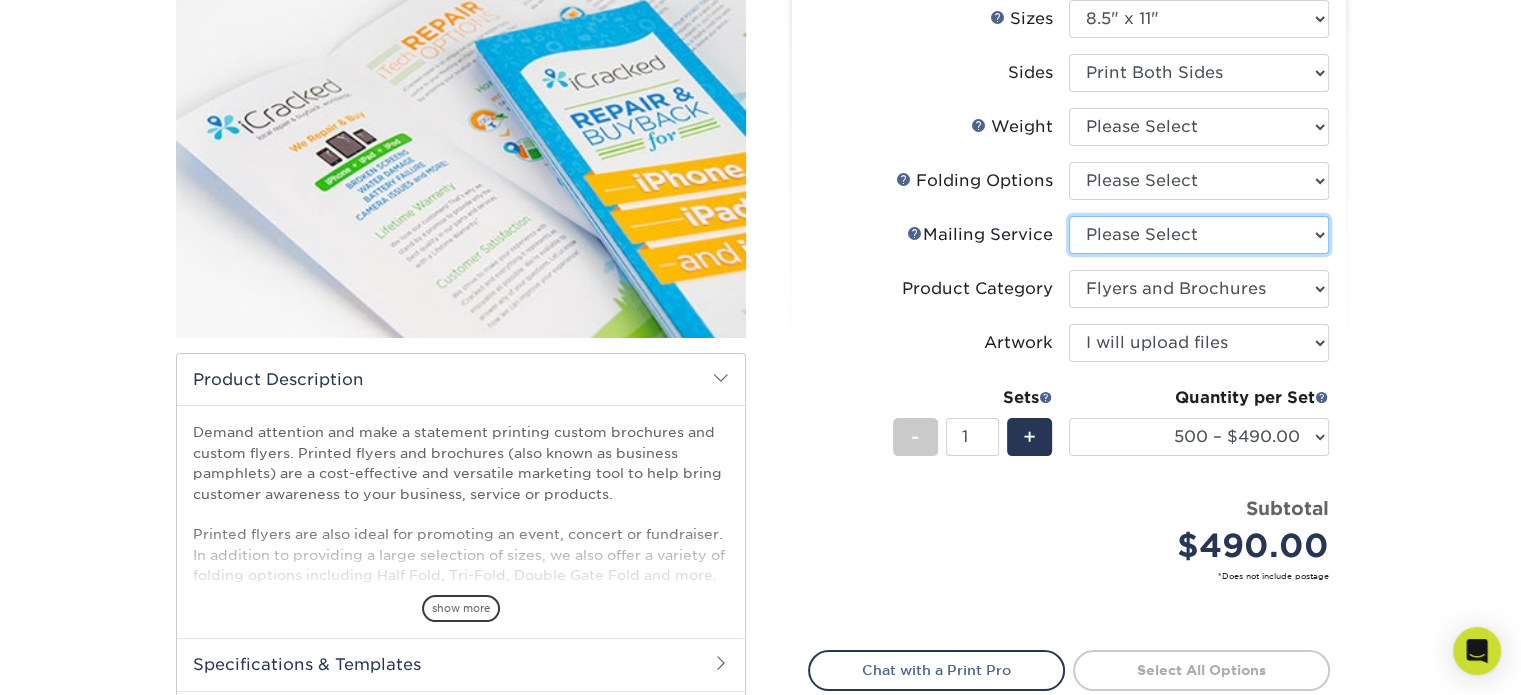 click on "Please Select No Direct Mailing Service No, I will mail/stamp/imprint Direct Mailing from OH Direct Mailing from CA Direct Mailing from NJ Direct Mailing from TX" at bounding box center [1199, 235] 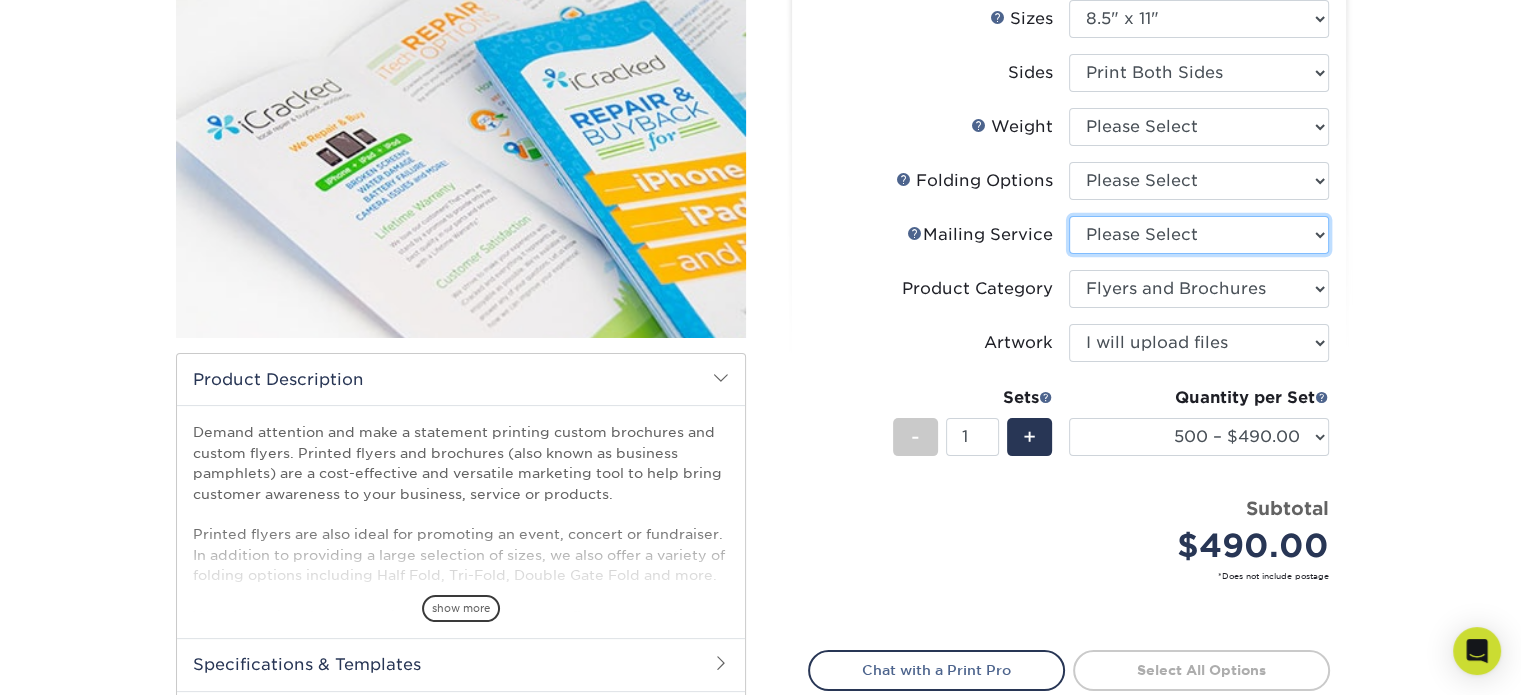 select on "3e5e9bdd-d78a-4c28-a41d-fe1407925ca6" 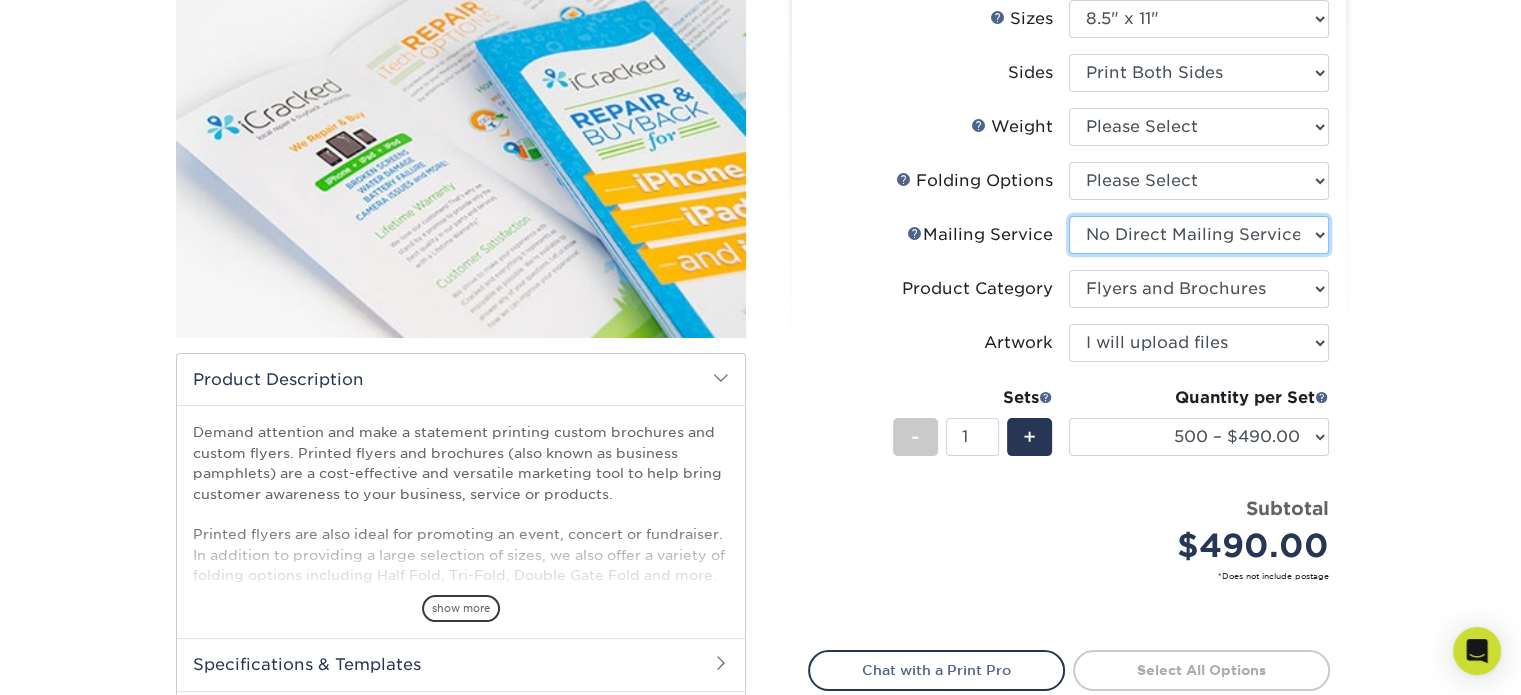 click on "Please Select No Direct Mailing Service No, I will mail/stamp/imprint Direct Mailing from OH Direct Mailing from CA Direct Mailing from NJ Direct Mailing from TX" at bounding box center [1199, 235] 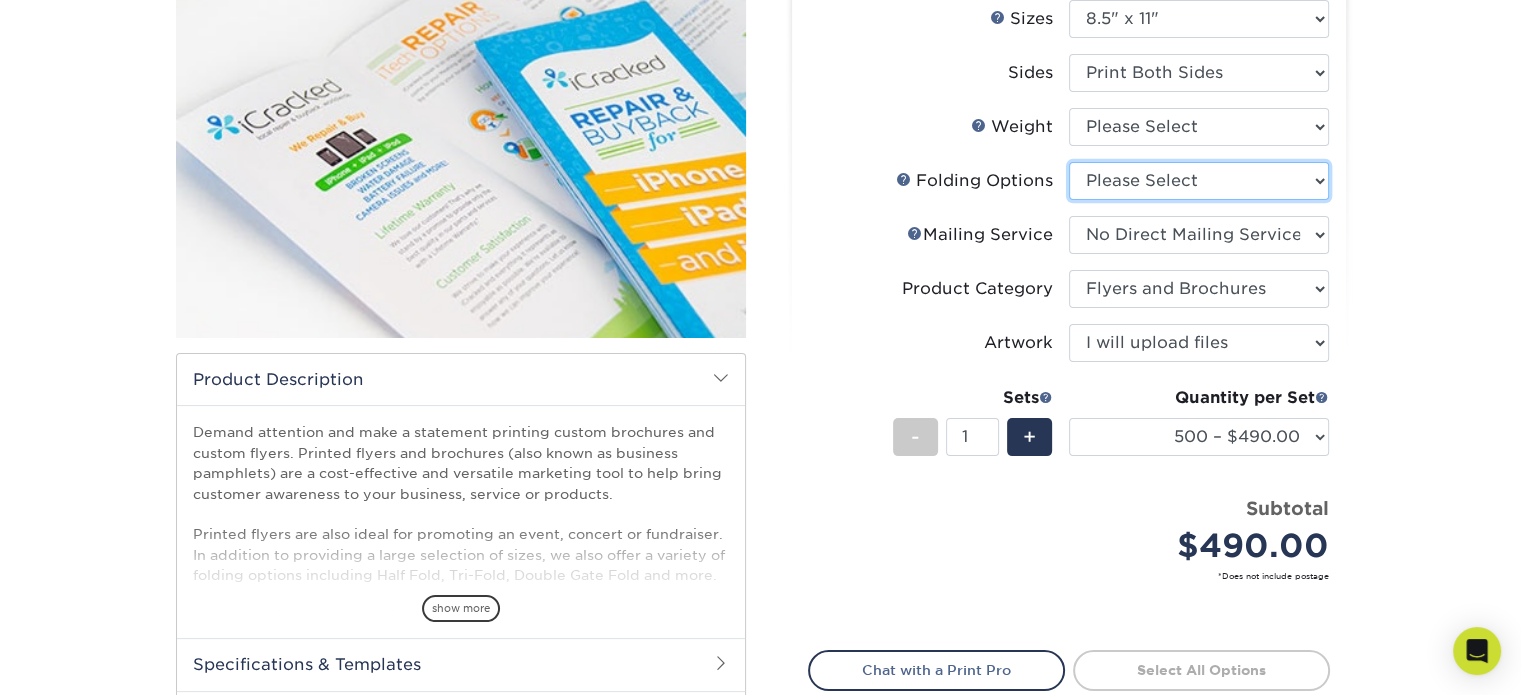click on "Please Select FLAT - No Folding Accordion Fold Half-Fold (Vertical) Half-Fold (Horizontal) Roll Fold Tri-Fold / Letter Fold French Fold Z-Fold Gatefold Double Gatefold Double Parallel Fold Half-Fold and then Tri-Fold" at bounding box center [1199, 181] 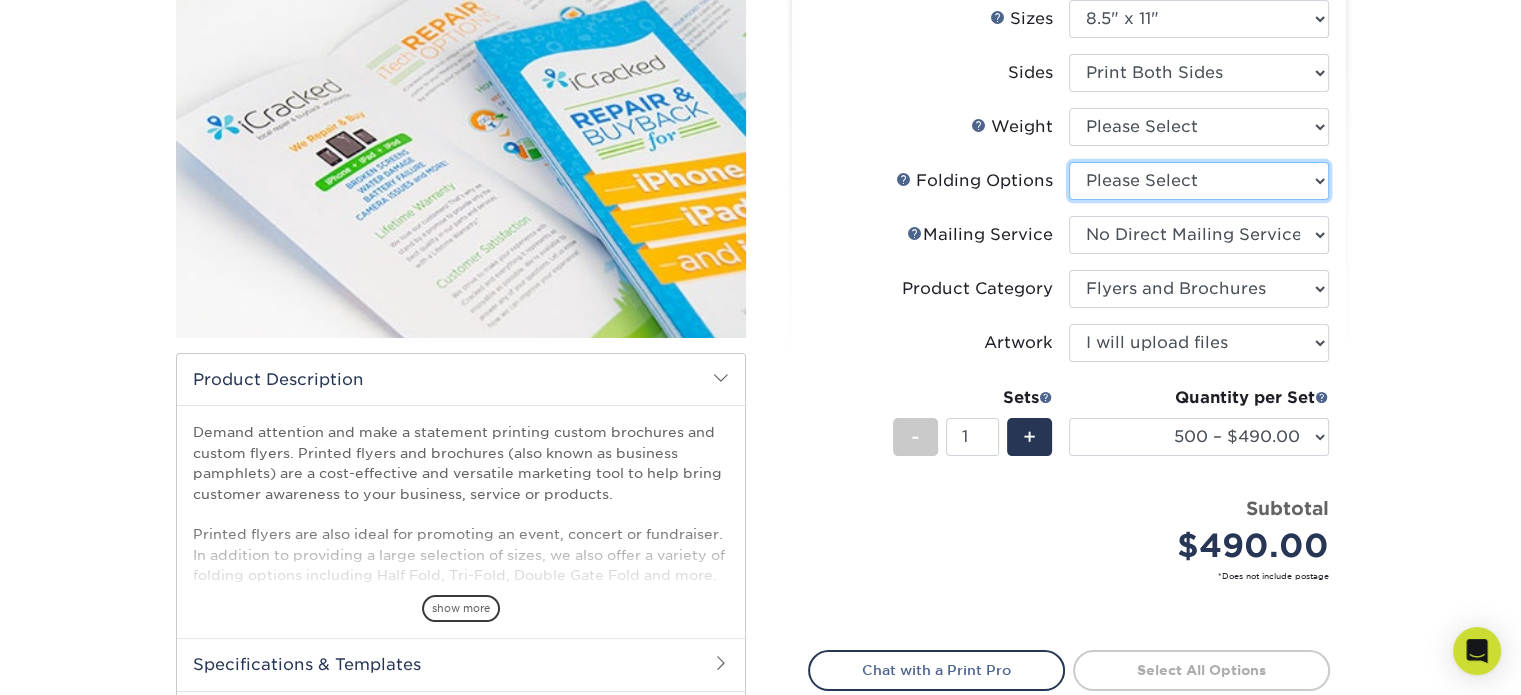 select on "6bd2fd9e-193e-4811-88f7-94c08206d735" 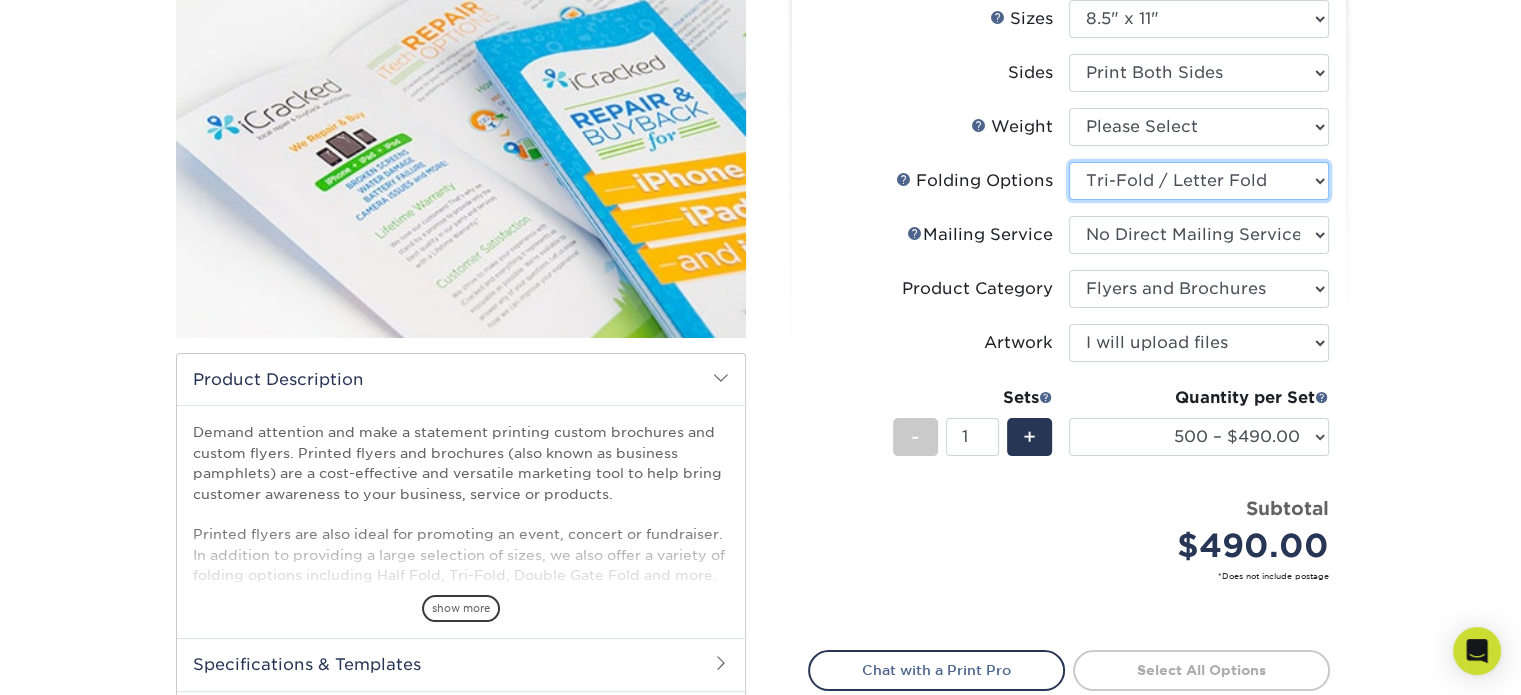 click on "Please Select FLAT - No Folding Accordion Fold Half-Fold (Vertical) Half-Fold (Horizontal) Roll Fold Tri-Fold / Letter Fold French Fold Z-Fold Gatefold Double Gatefold Double Parallel Fold Half-Fold and then Tri-Fold" at bounding box center [1199, 181] 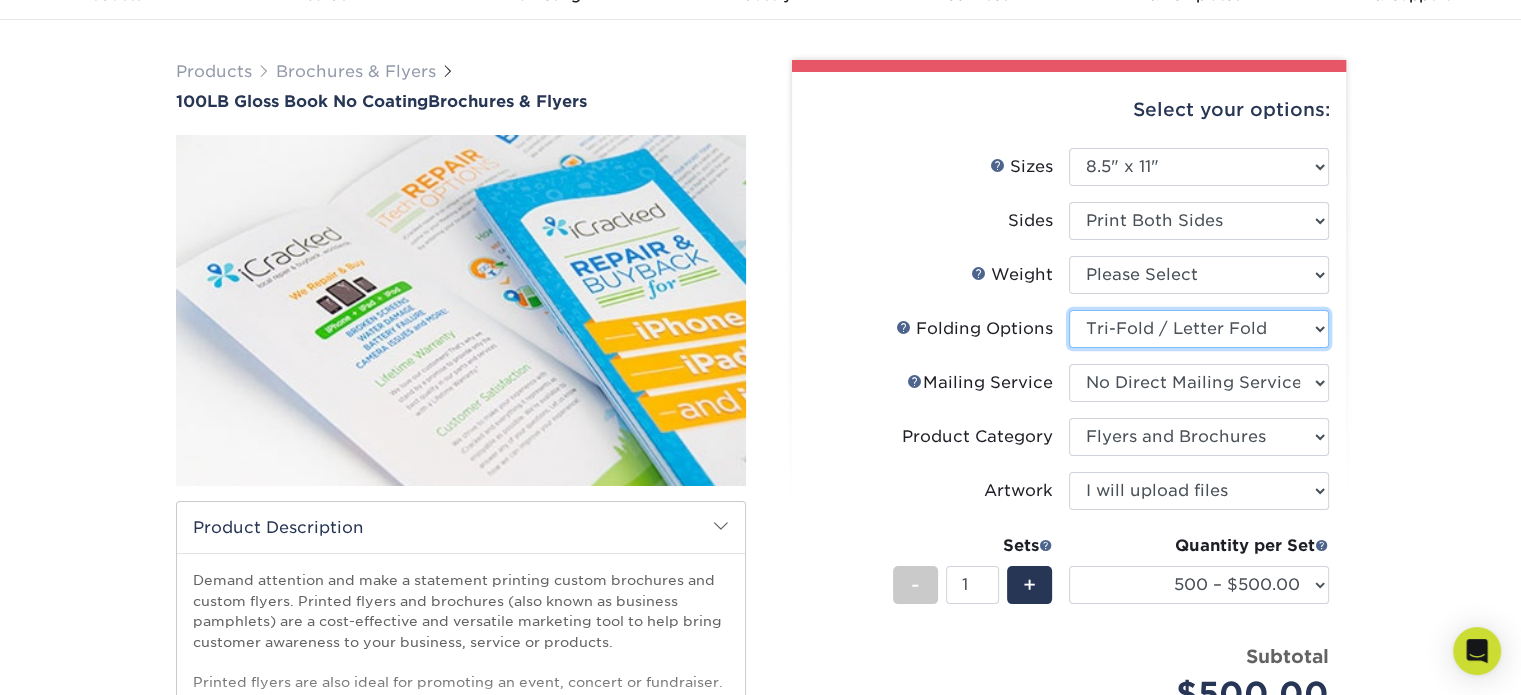 scroll, scrollTop: 107, scrollLeft: 0, axis: vertical 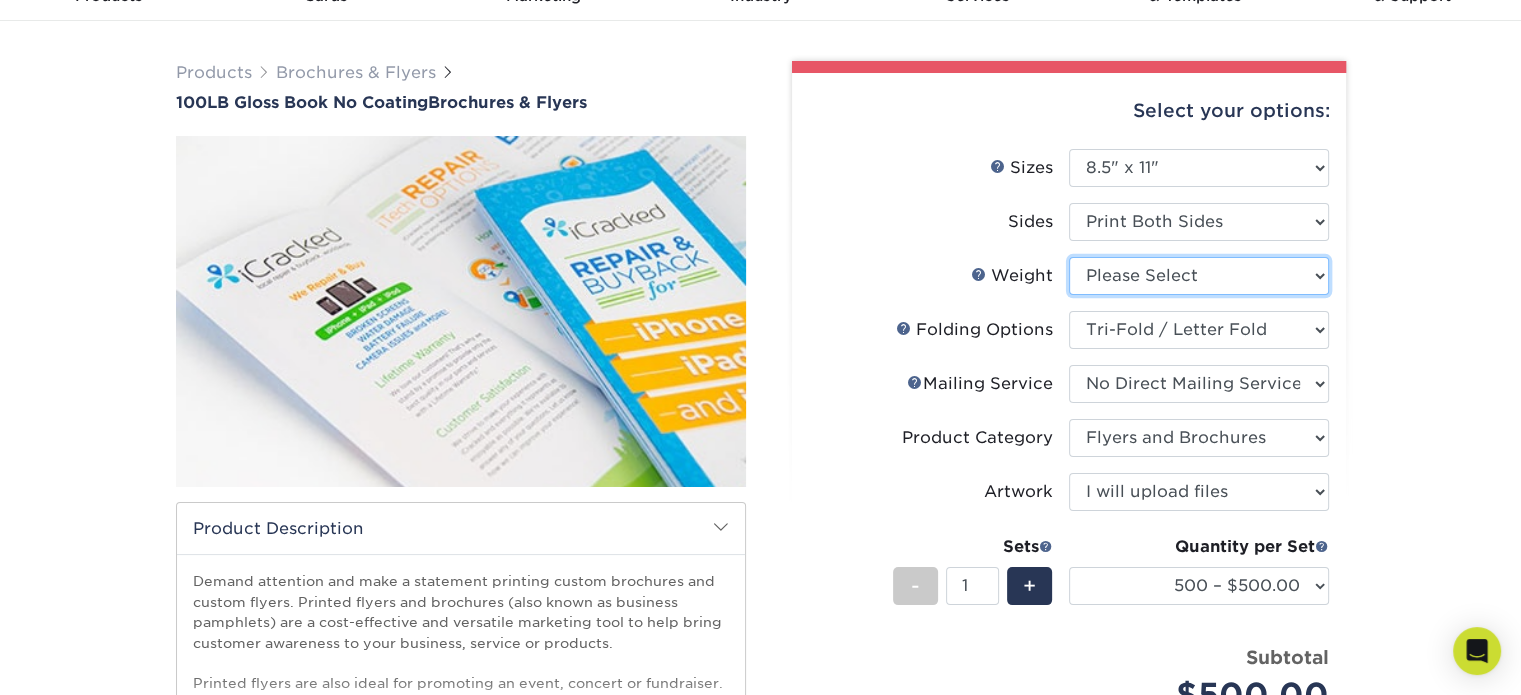 click on "Please Select 100LB" at bounding box center [1199, 276] 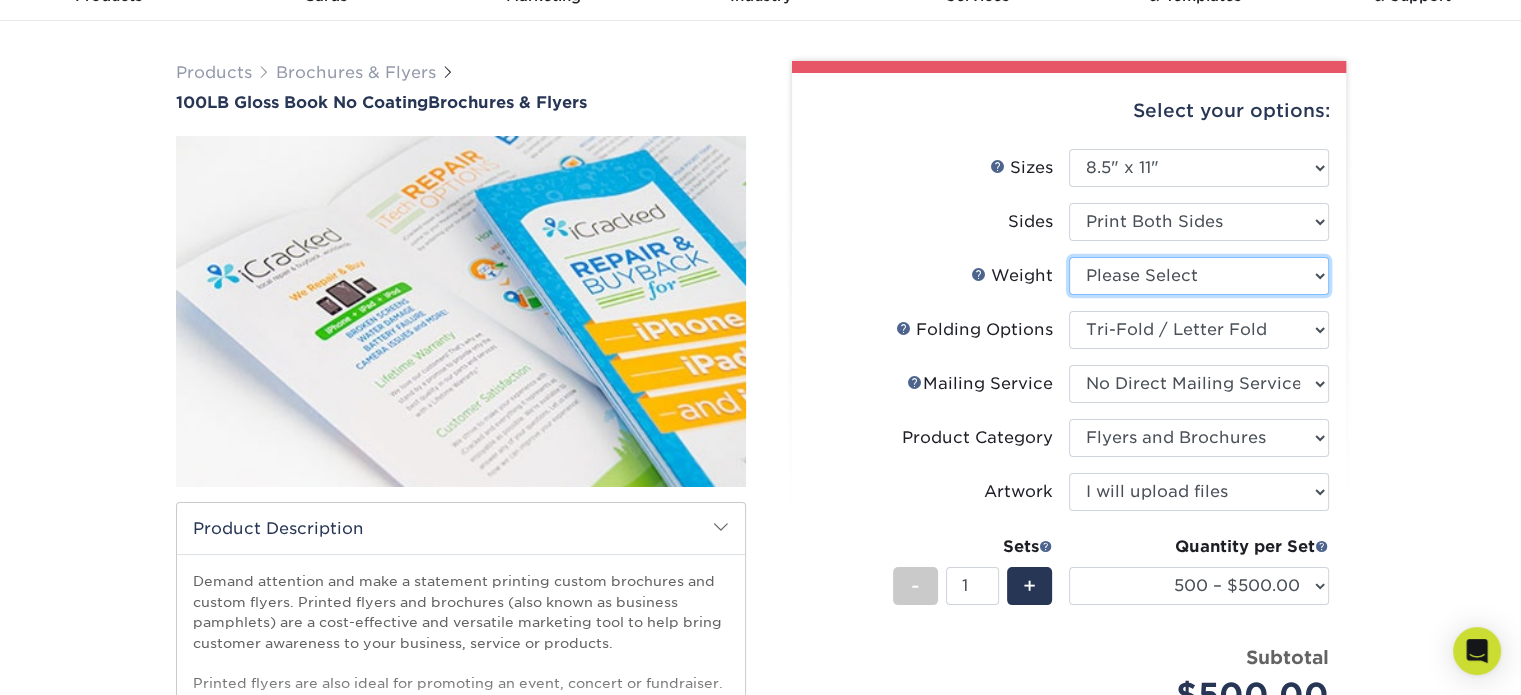 select on "100LB" 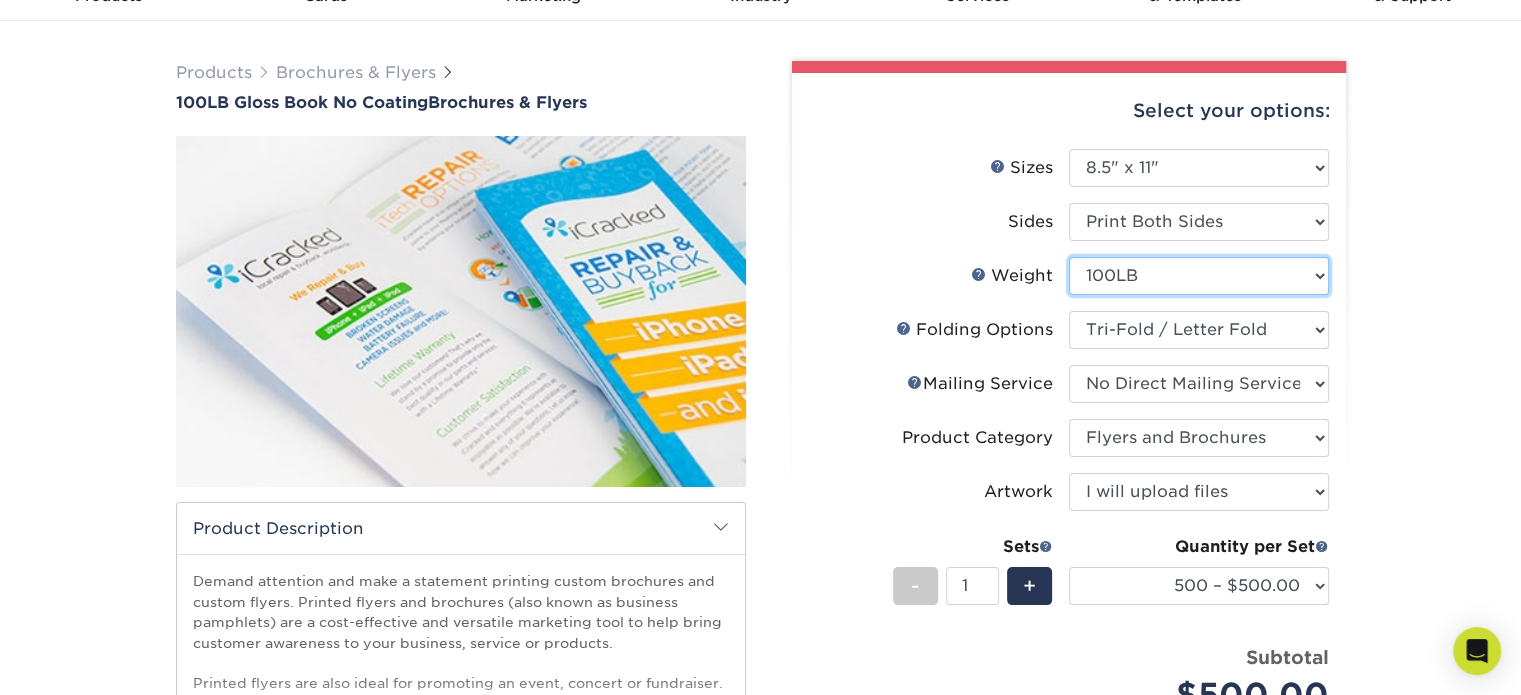 click on "Please Select 100LB" at bounding box center [1199, 276] 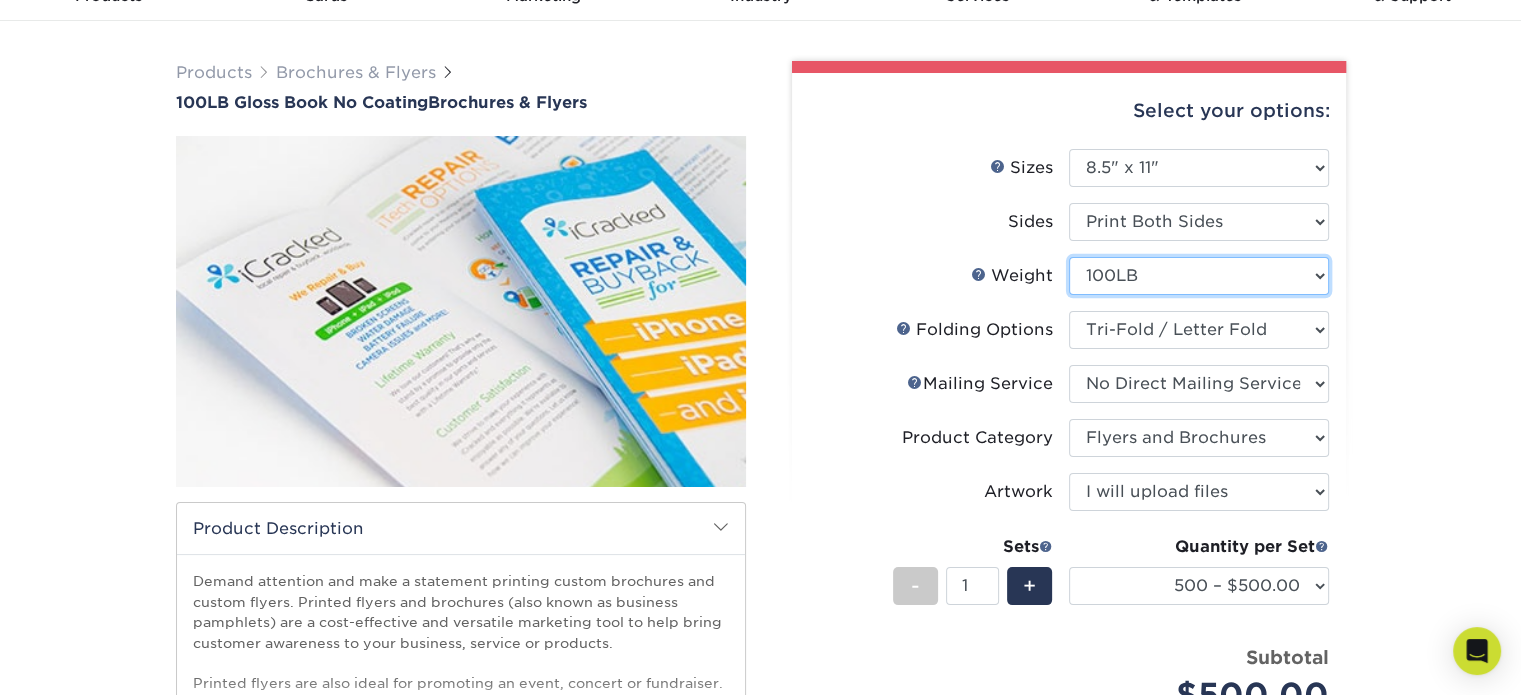 select on "-1" 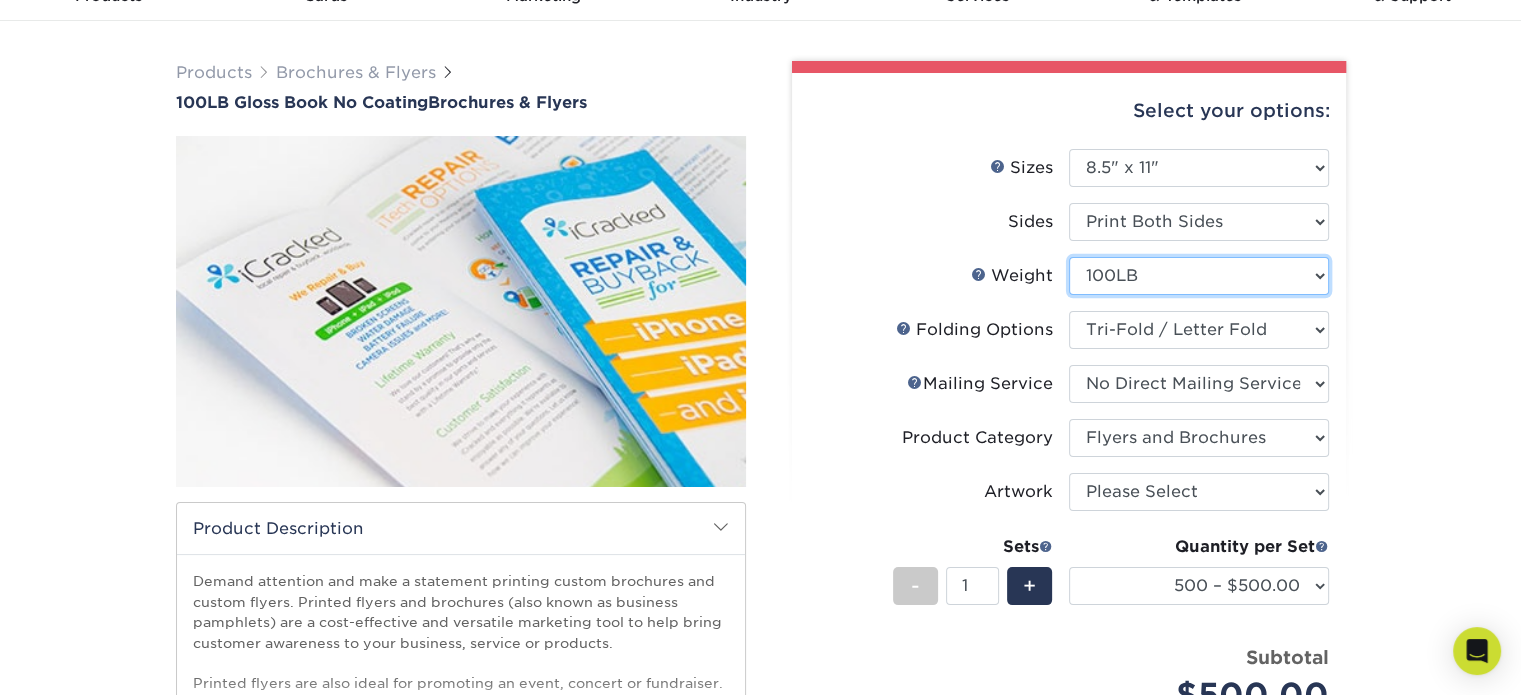 select on "-1" 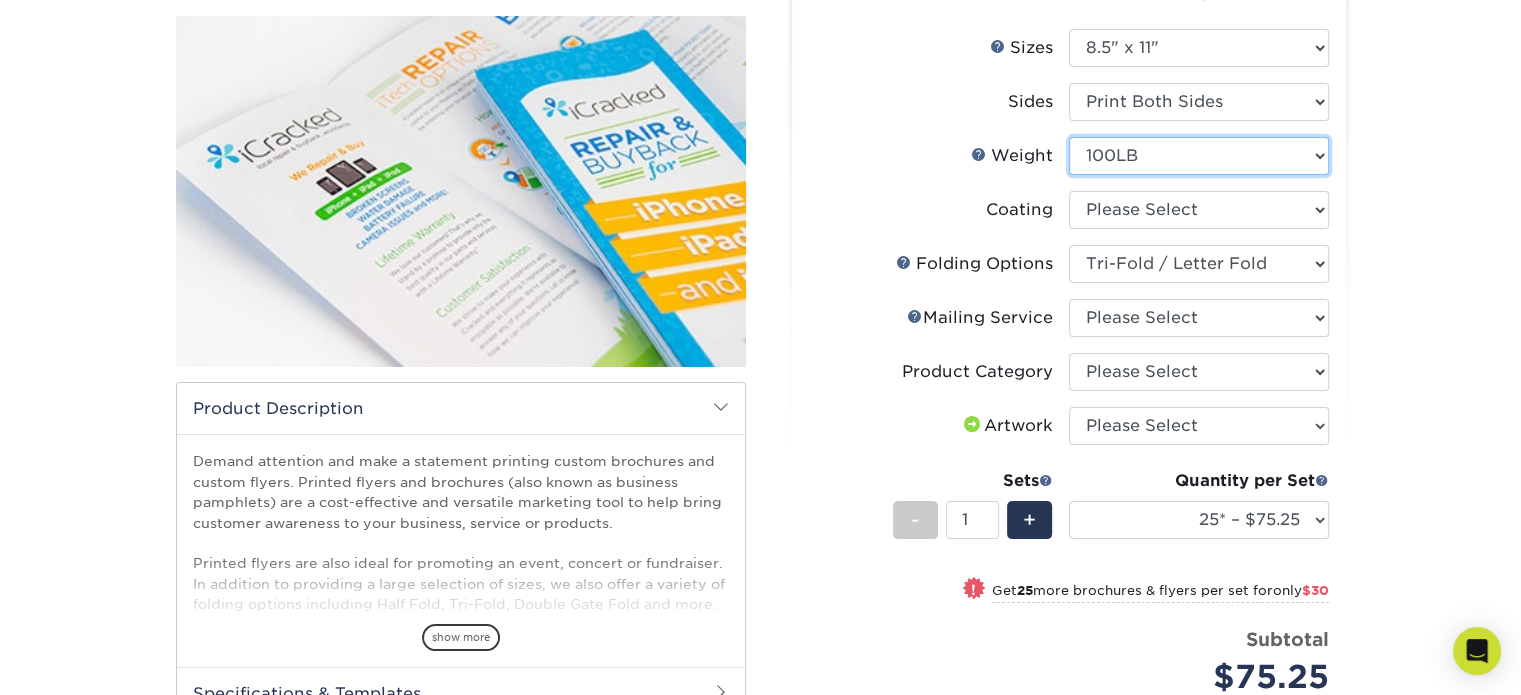 scroll, scrollTop: 226, scrollLeft: 0, axis: vertical 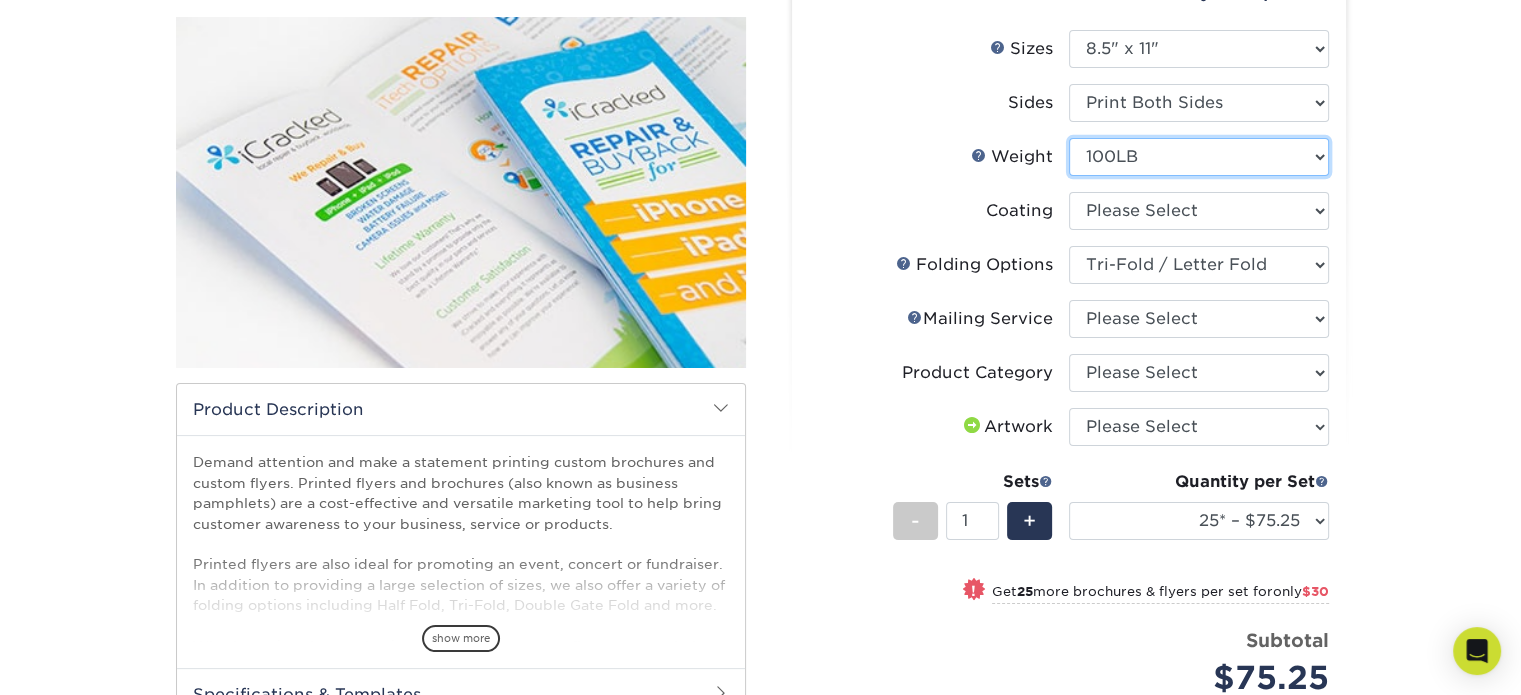 click on "Please Select 100LB" at bounding box center (1199, 157) 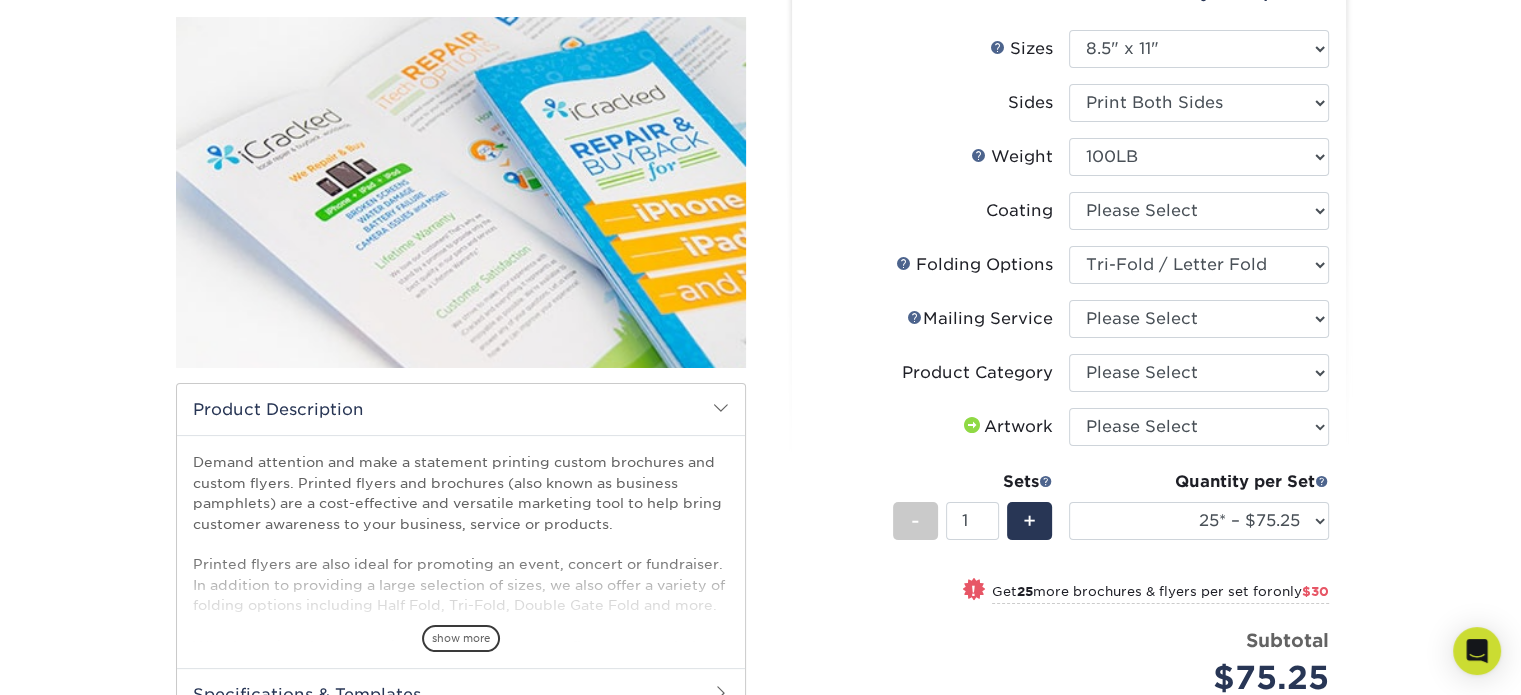 click on "Products
Brochures & Flyers
100LB Gloss Book No Coating  Brochures & Flyers
show more Templates  /" at bounding box center [760, 478] 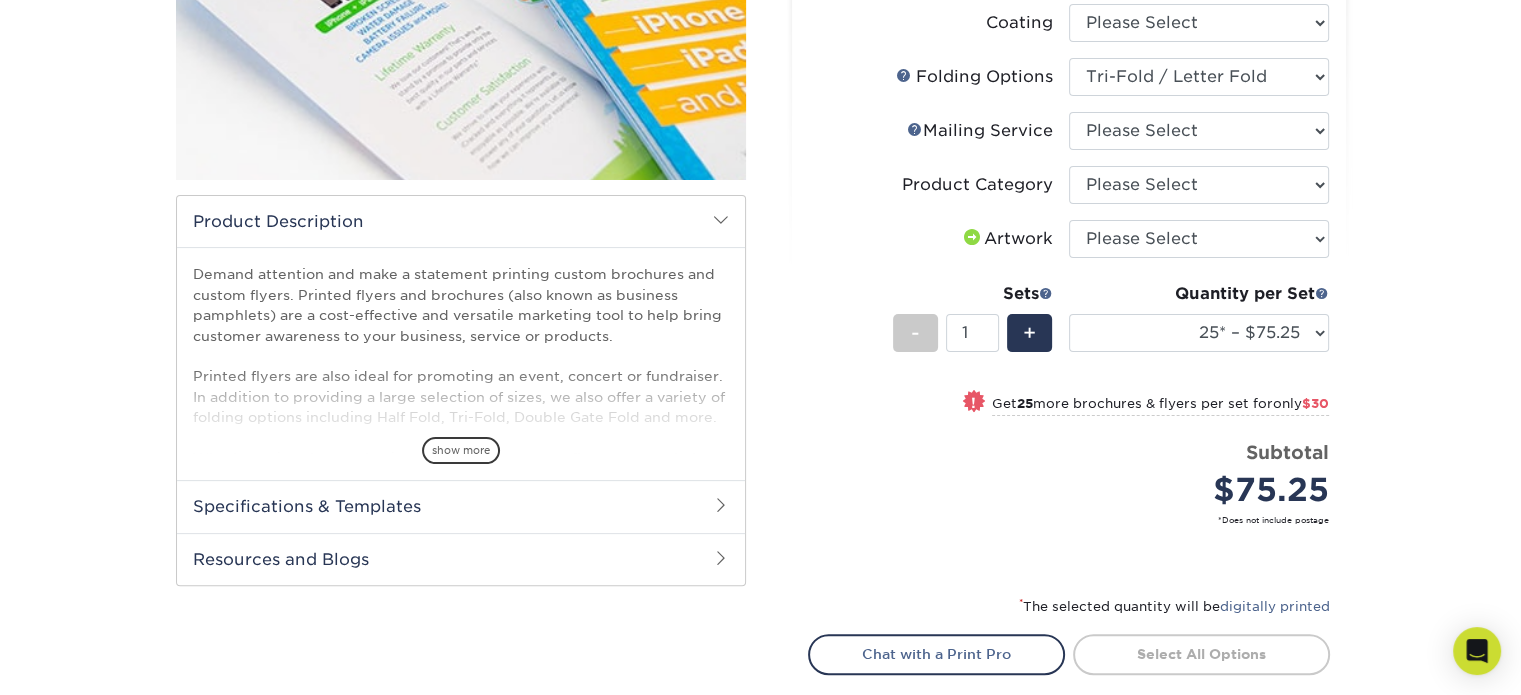 scroll, scrollTop: 418, scrollLeft: 0, axis: vertical 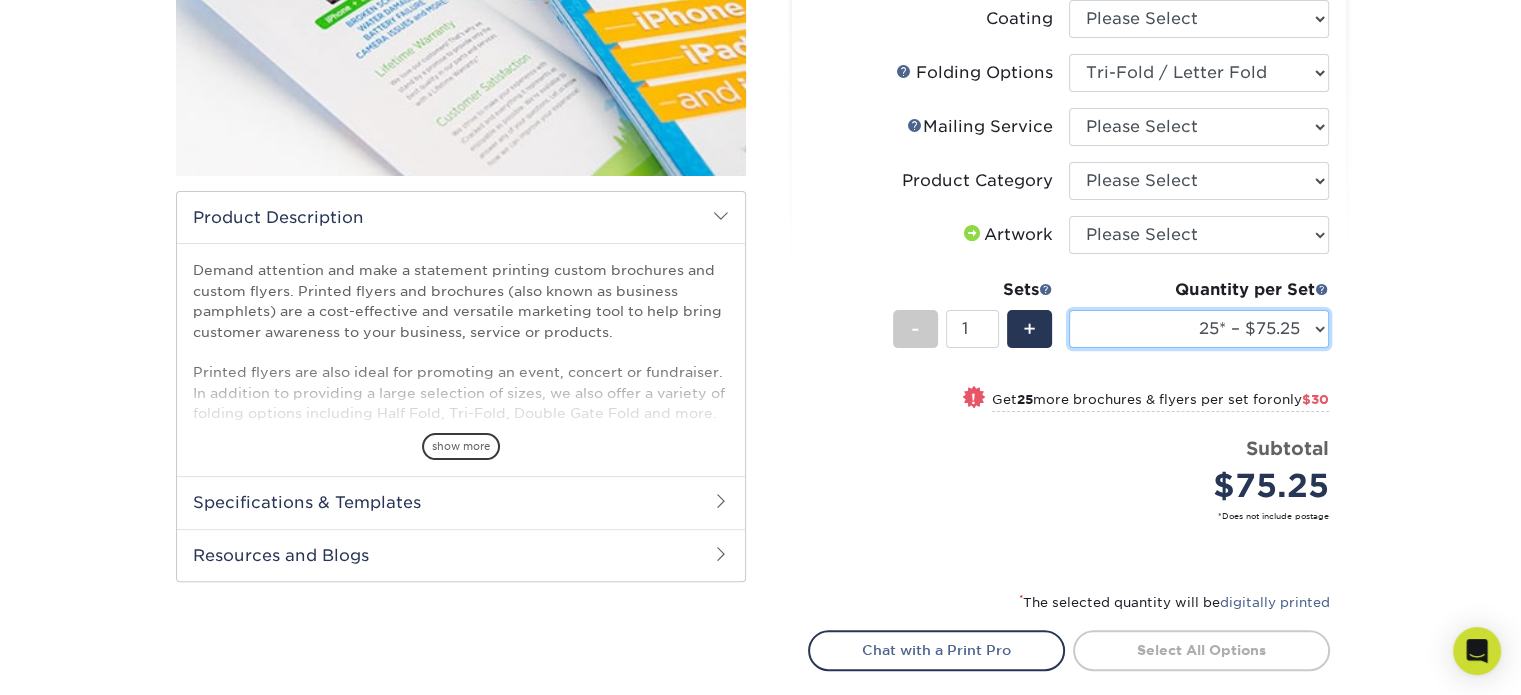 click on "25* – $75.25 50* – $105.25 75* – $127.25 100* – $152.50 250* – $294.50 500 – $500.00" at bounding box center (1199, 329) 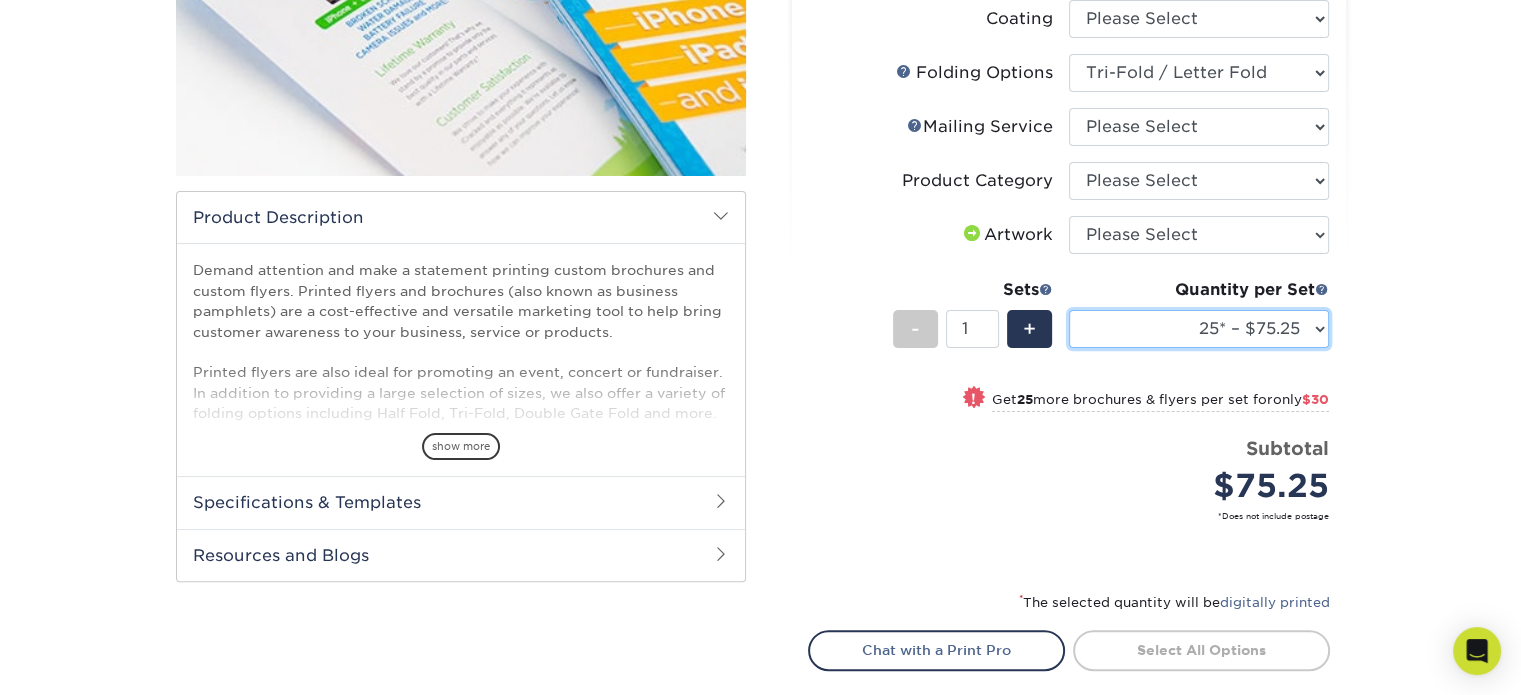 select on "500 – $500.00" 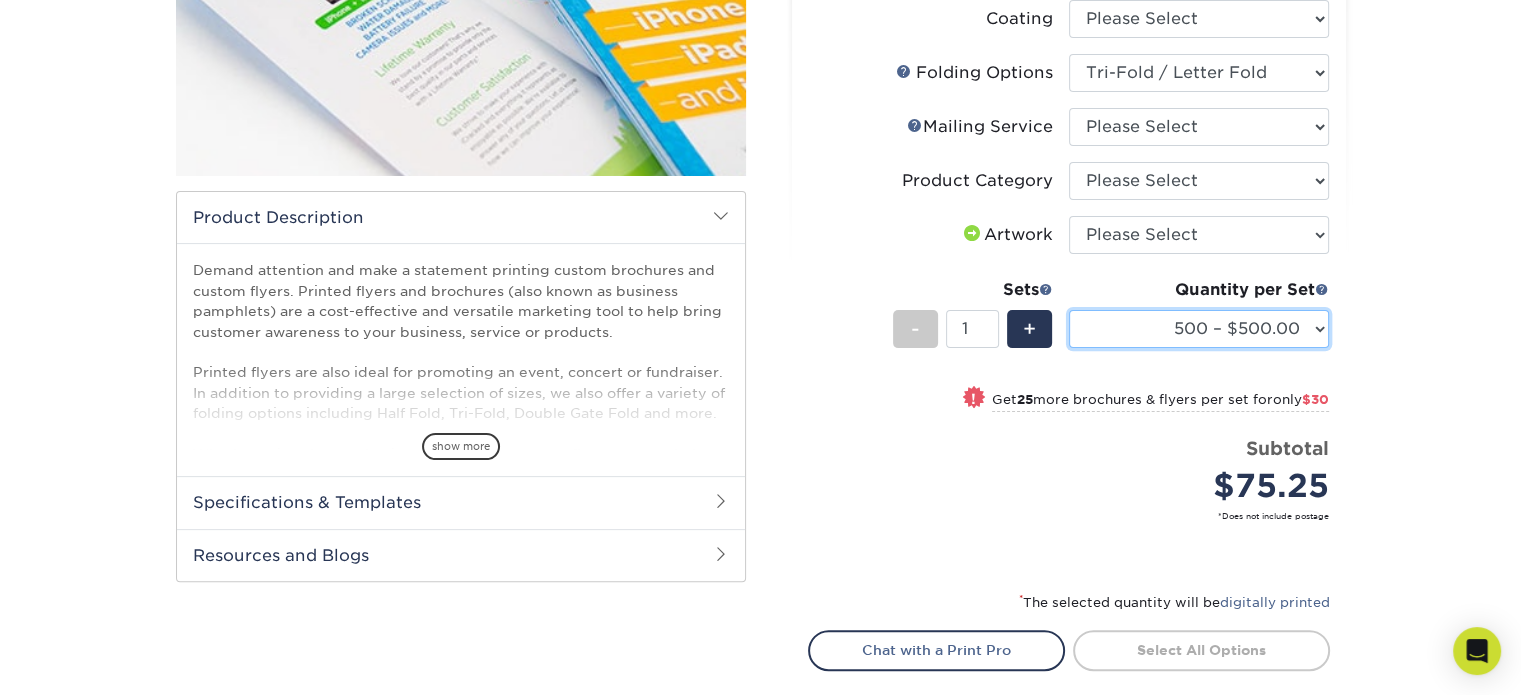 click on "25* – $75.25 50* – $105.25 75* – $127.25 100* – $152.50 250* – $294.50 500 – $500.00" at bounding box center (1199, 329) 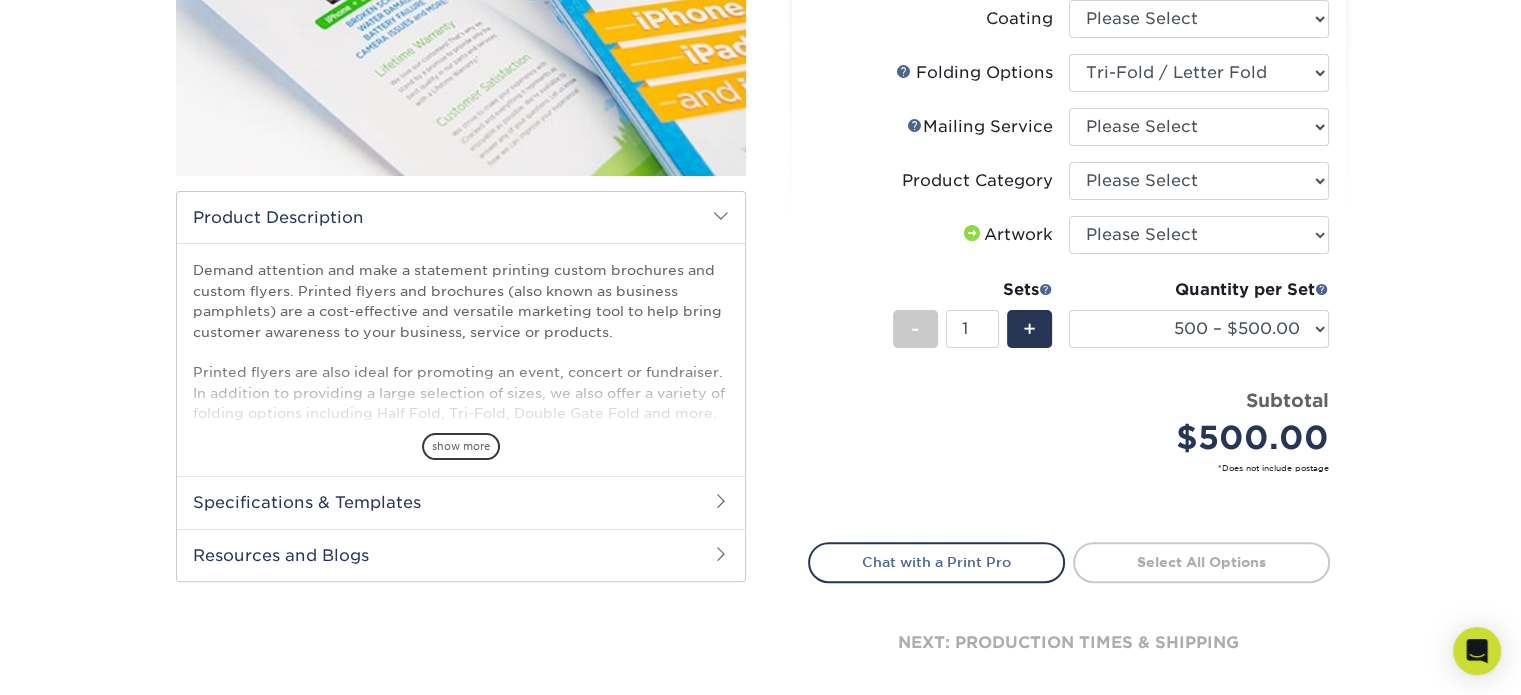 click on "Products
Brochures & Flyers
100LB Gloss Book No Coating  Brochures & Flyers
show more Templates  /" at bounding box center (760, 242) 